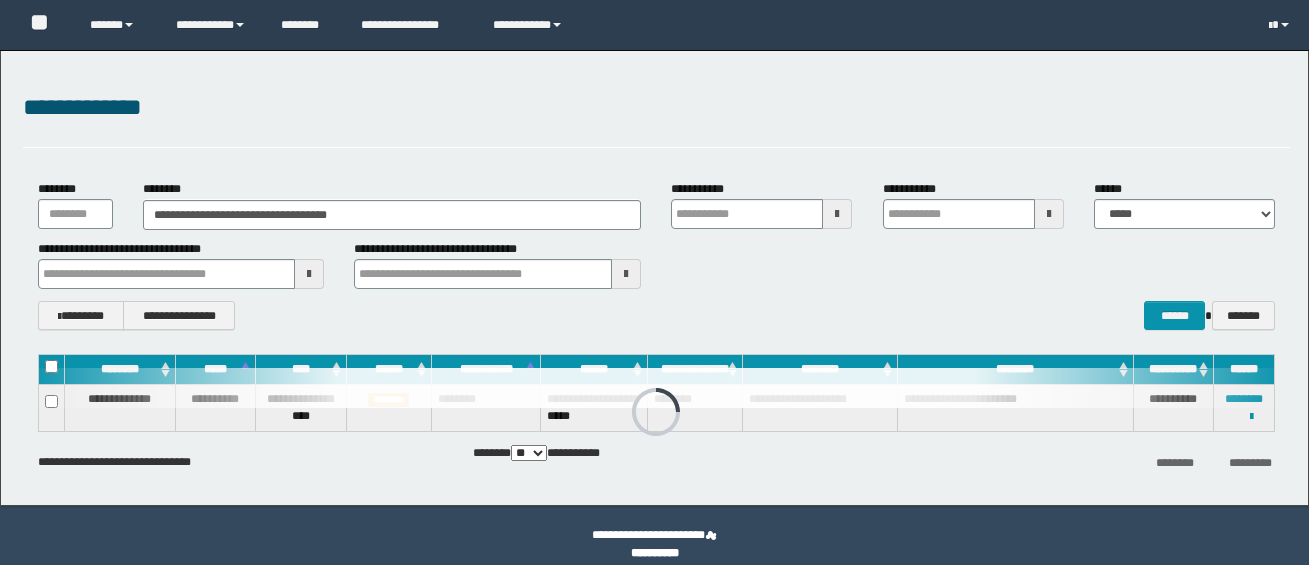 scroll, scrollTop: 0, scrollLeft: 0, axis: both 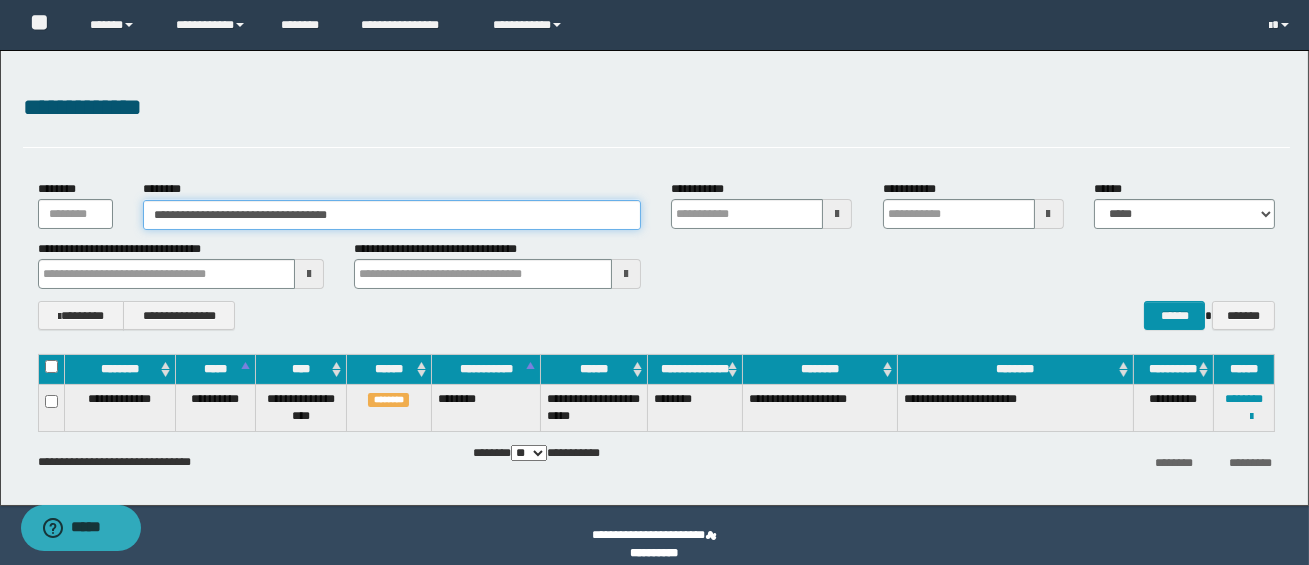 drag, startPoint x: 400, startPoint y: 217, endPoint x: 164, endPoint y: 196, distance: 236.93248 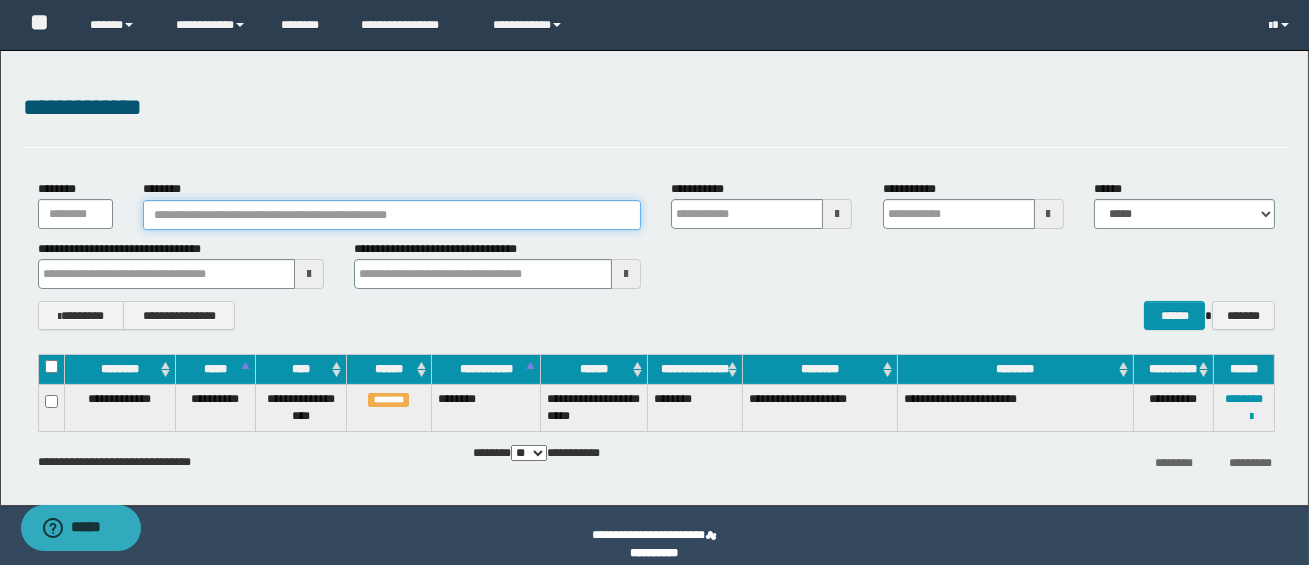 type 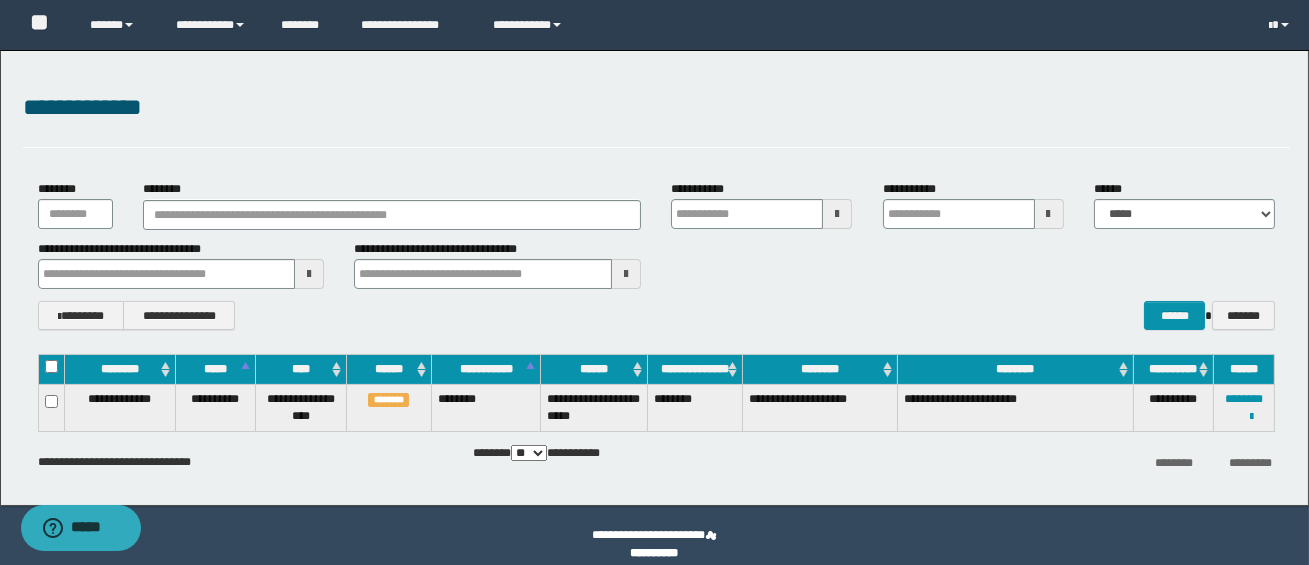 click at bounding box center [837, 214] 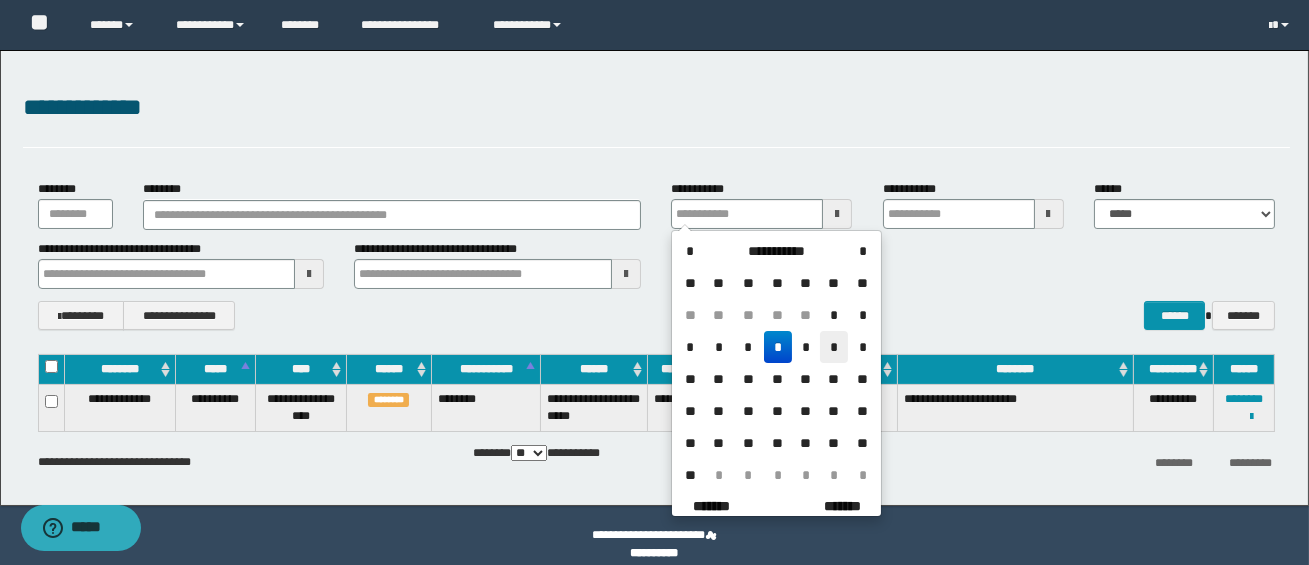 click on "*" at bounding box center [834, 347] 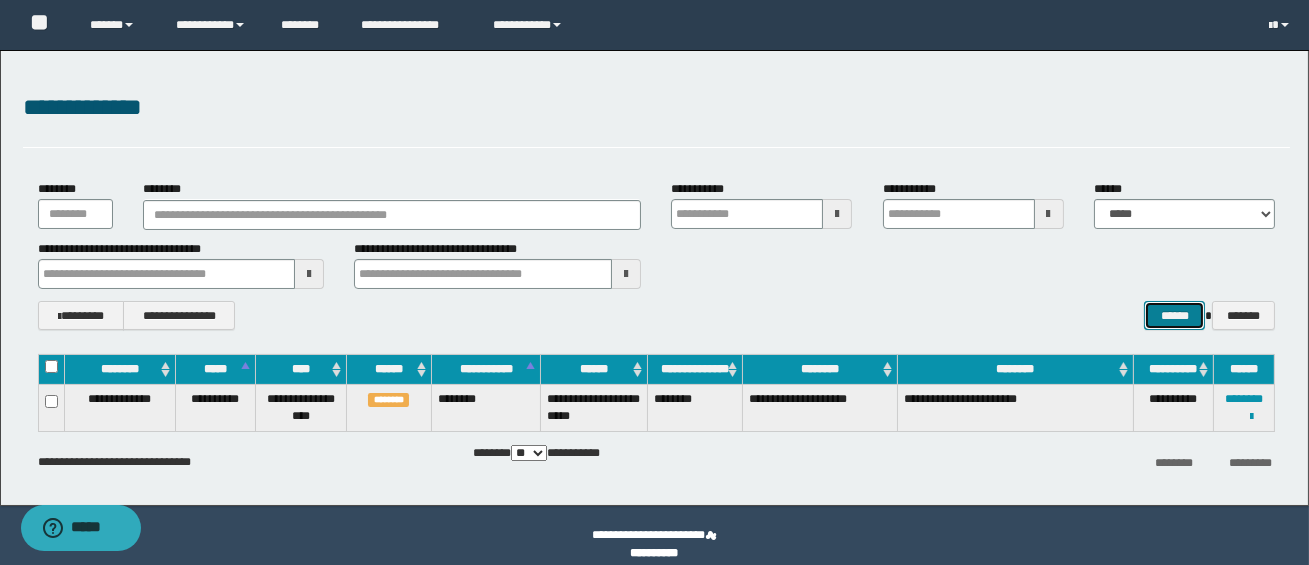 click on "******" at bounding box center [1174, 315] 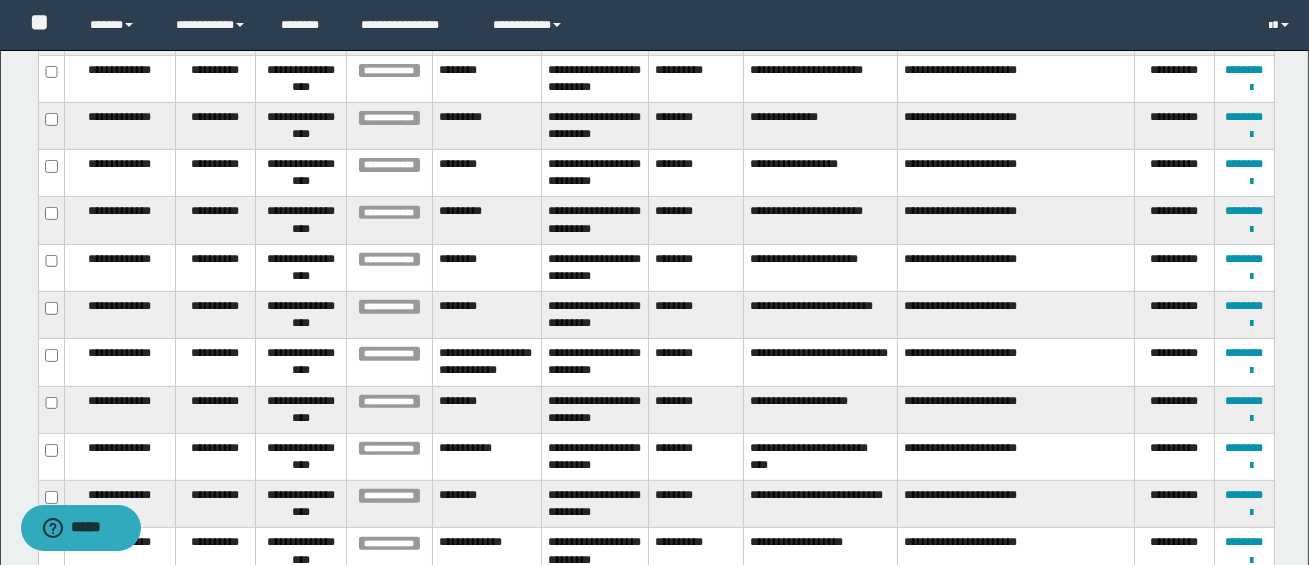 scroll, scrollTop: 1609, scrollLeft: 0, axis: vertical 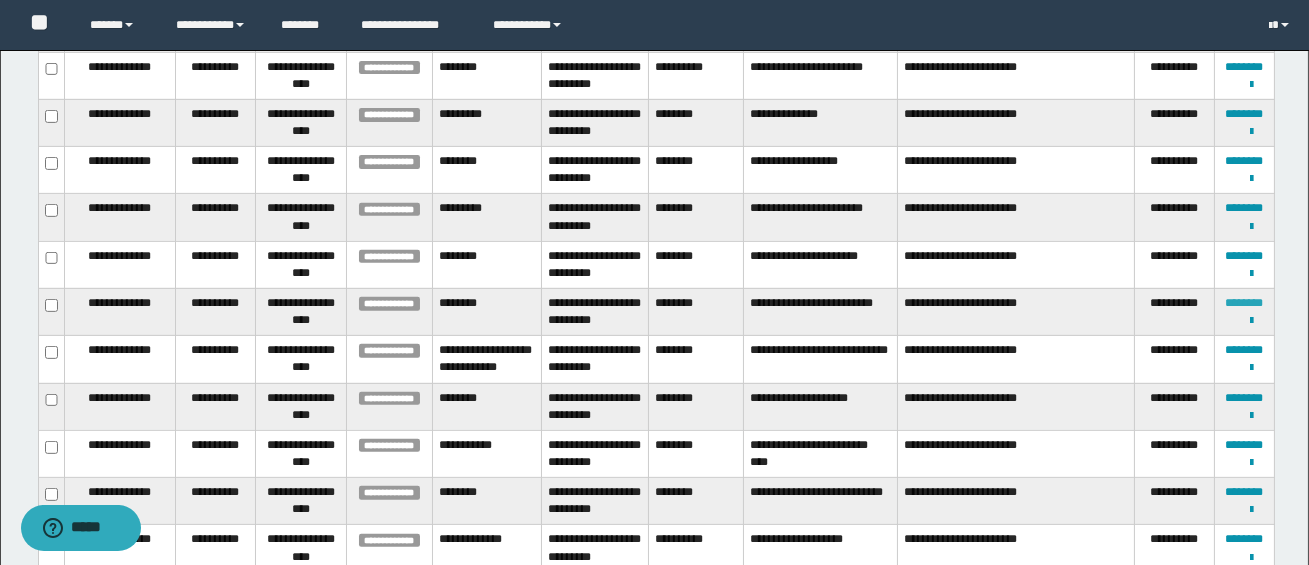click on "********" at bounding box center [1244, 303] 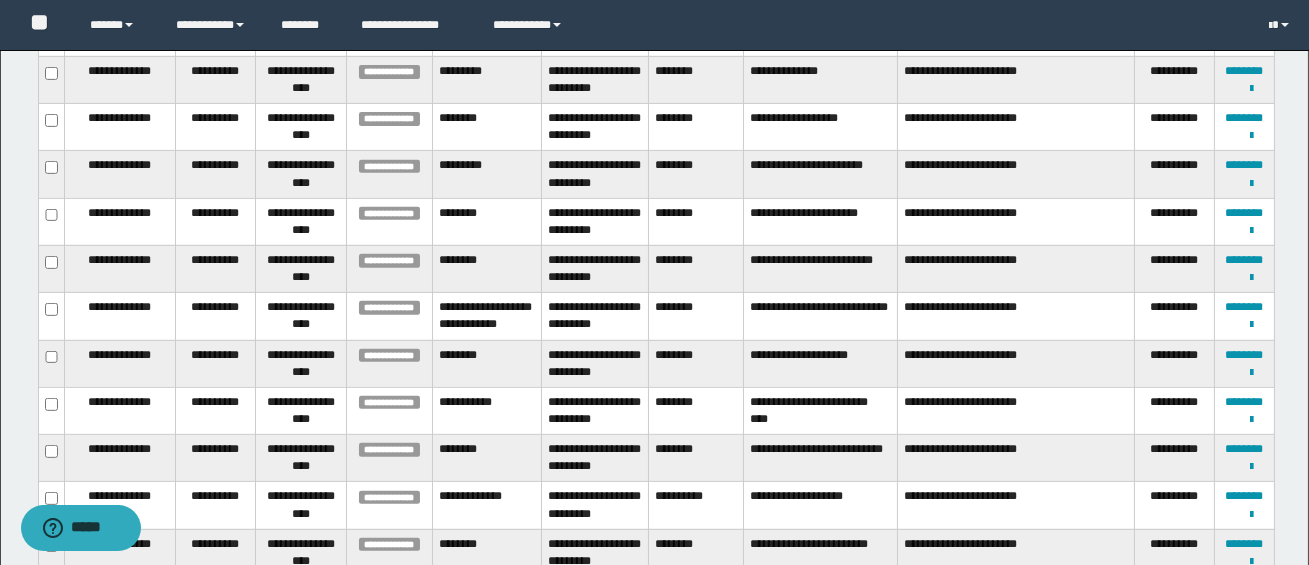 scroll, scrollTop: 1657, scrollLeft: 0, axis: vertical 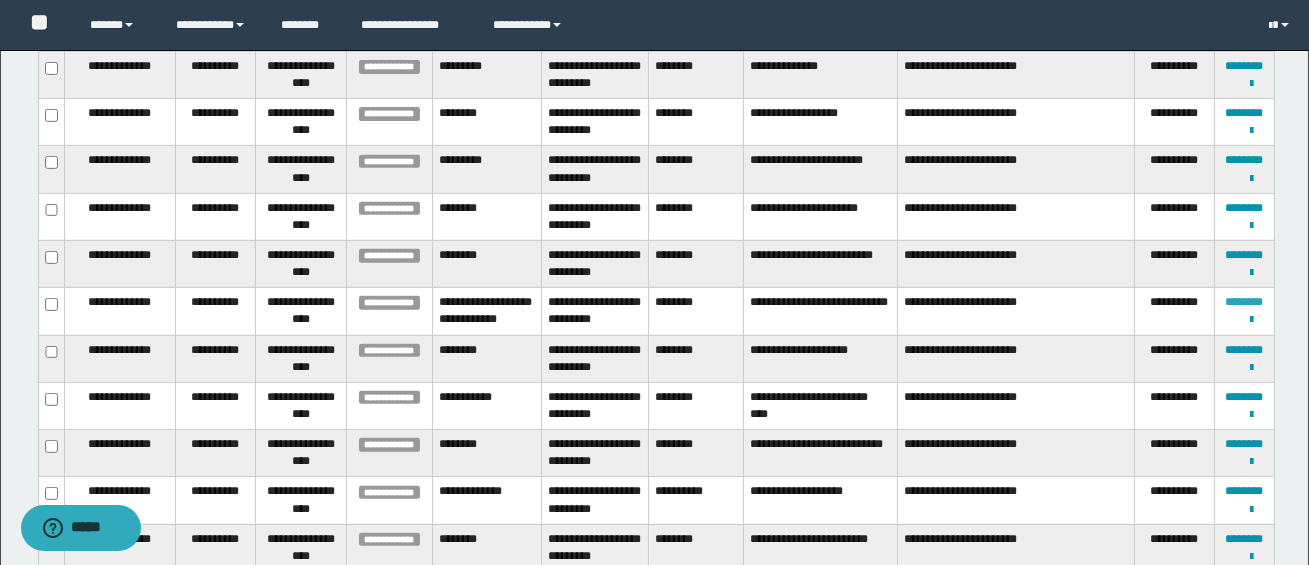 click on "********" at bounding box center [1244, 302] 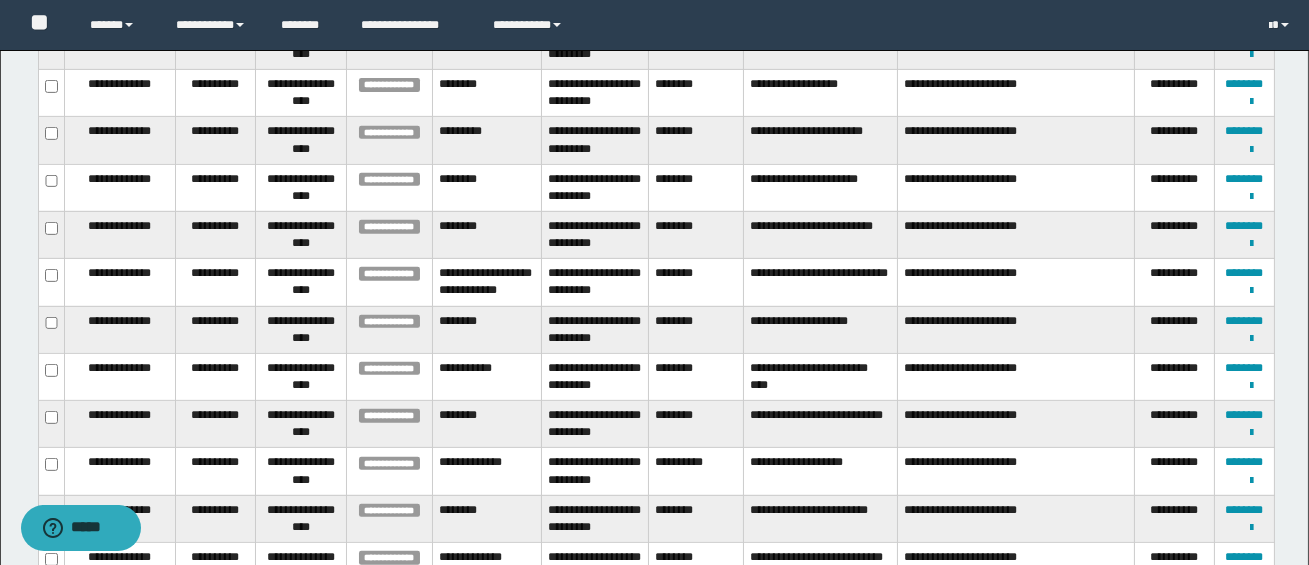 scroll, scrollTop: 1688, scrollLeft: 0, axis: vertical 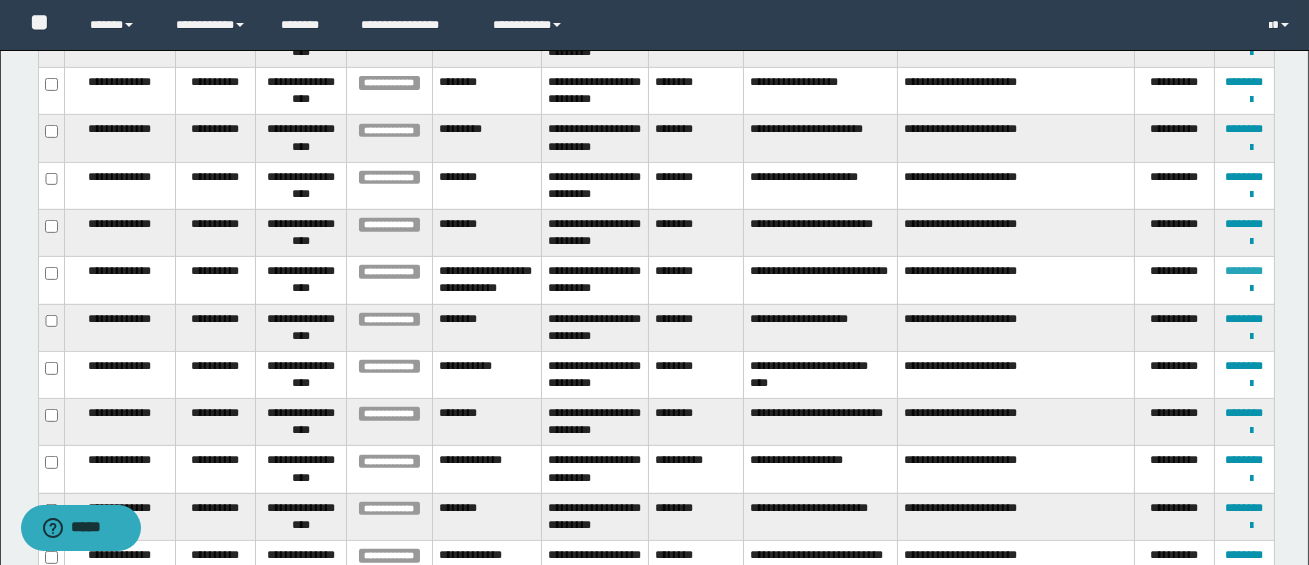 click on "********" at bounding box center (1244, 271) 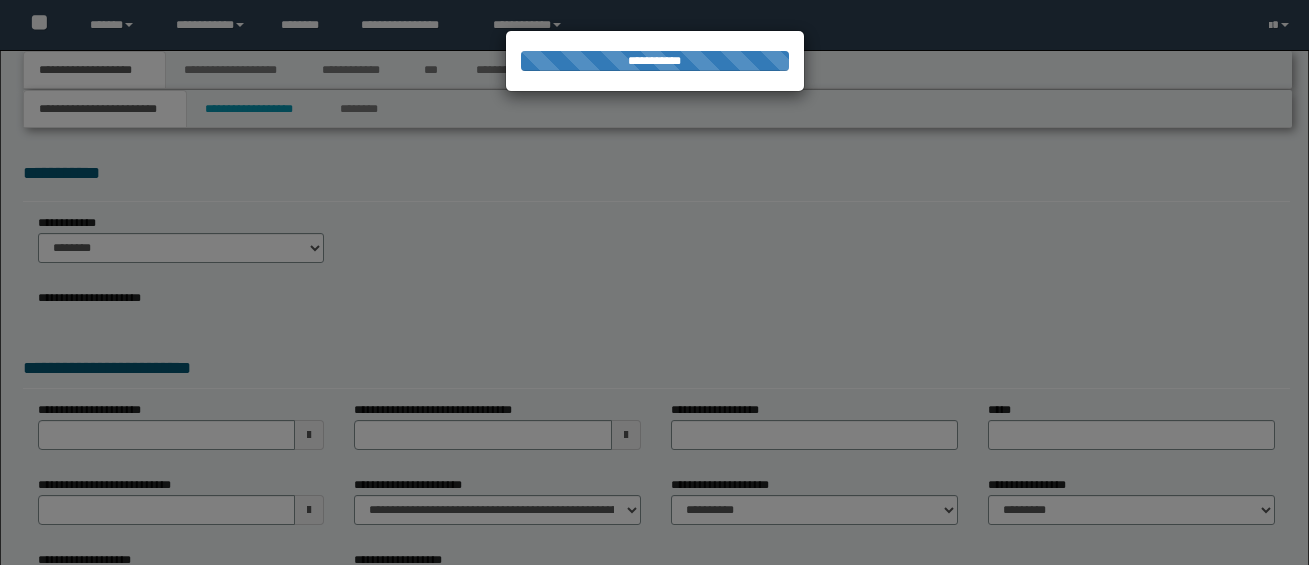 scroll, scrollTop: 0, scrollLeft: 0, axis: both 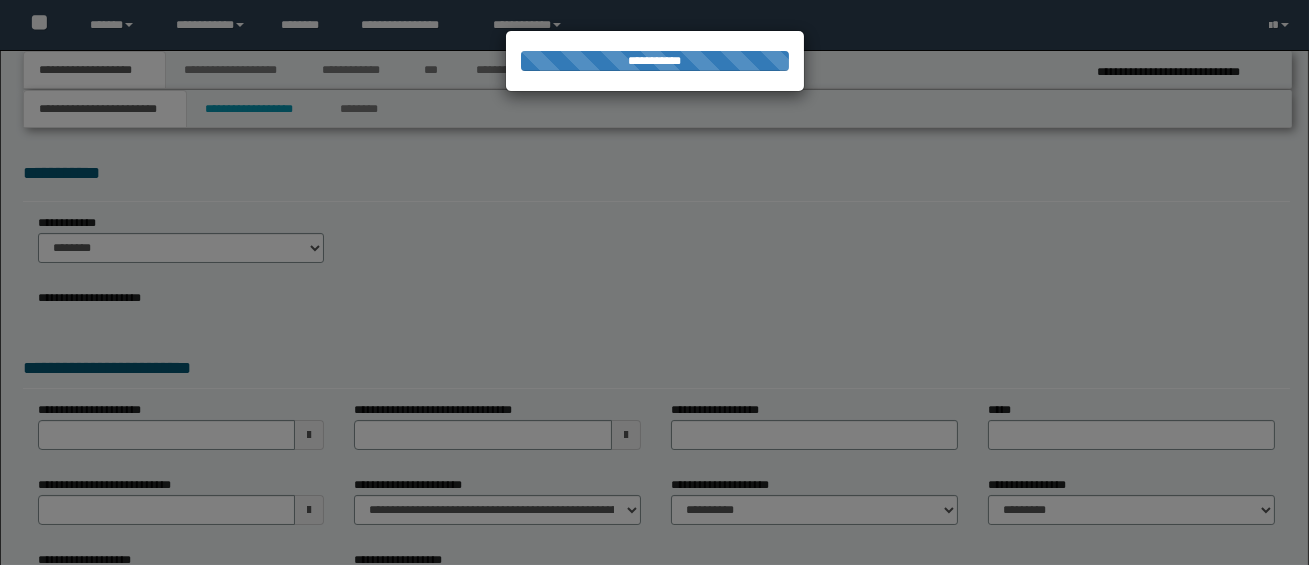 select on "*" 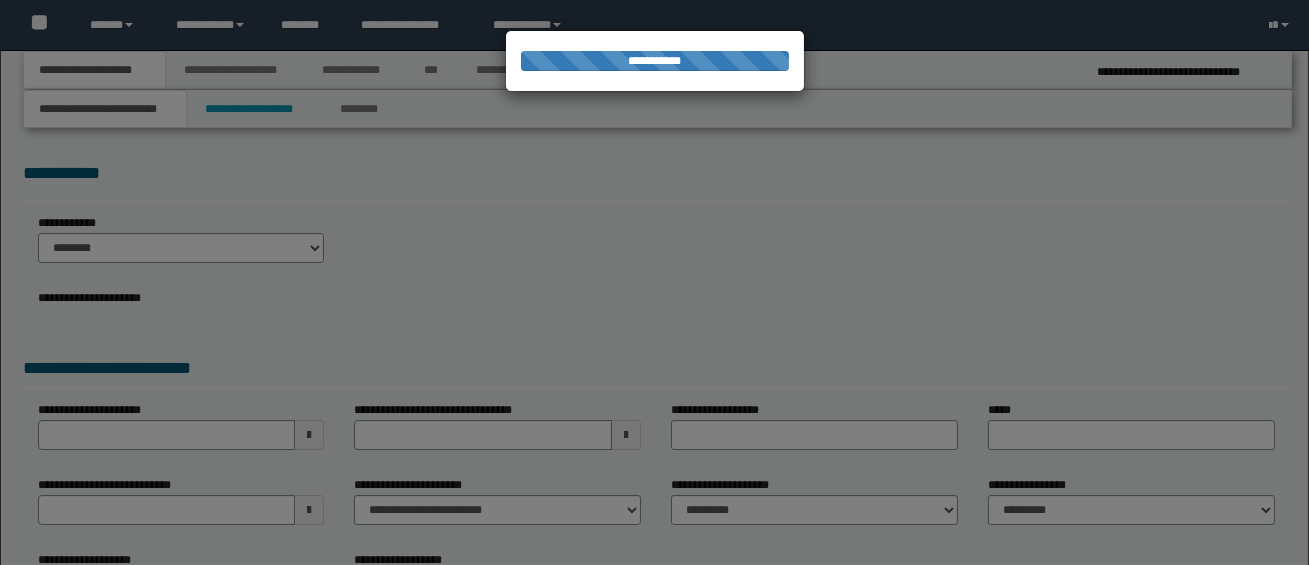scroll, scrollTop: 0, scrollLeft: 0, axis: both 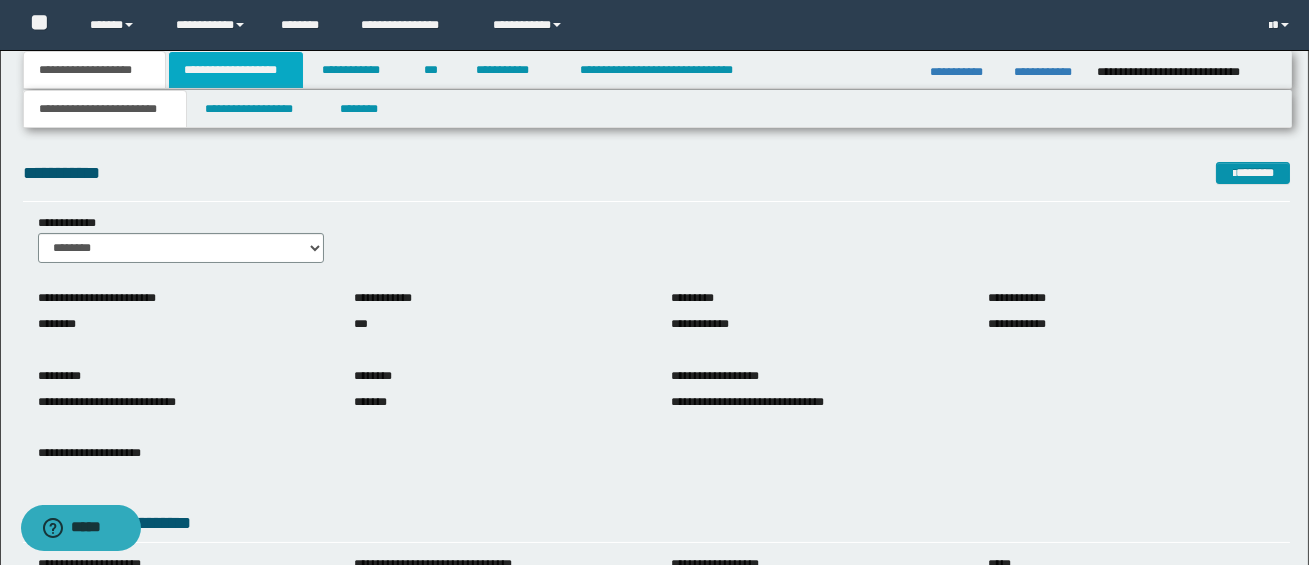 click on "**********" at bounding box center [236, 70] 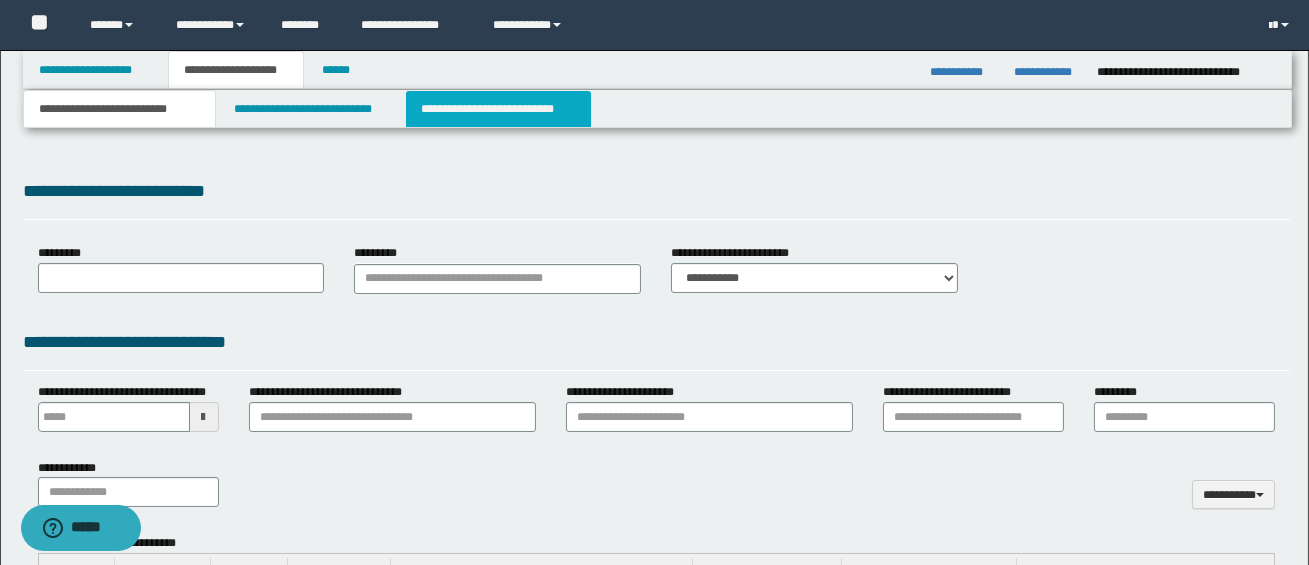 select on "*" 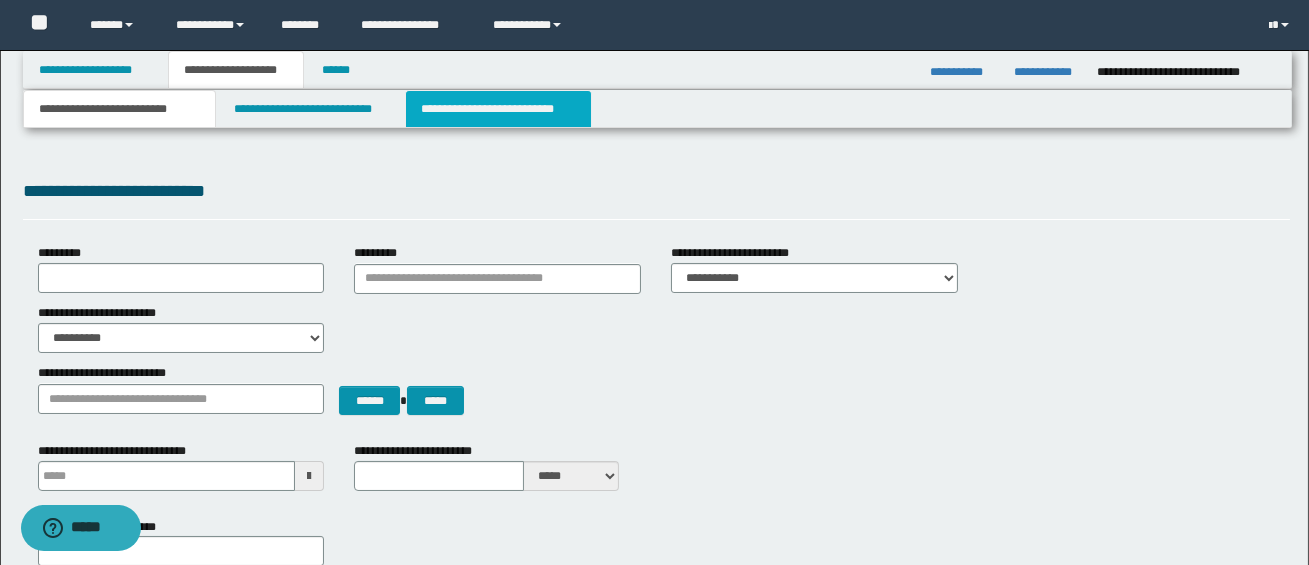 click on "**********" at bounding box center [498, 109] 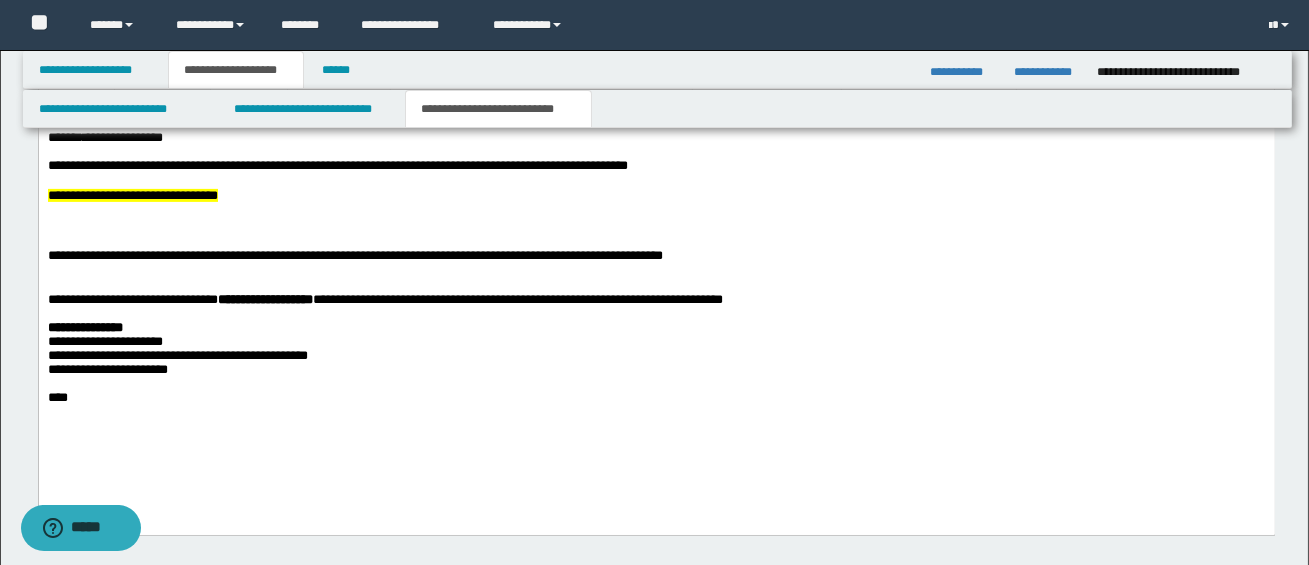 scroll, scrollTop: 1445, scrollLeft: 0, axis: vertical 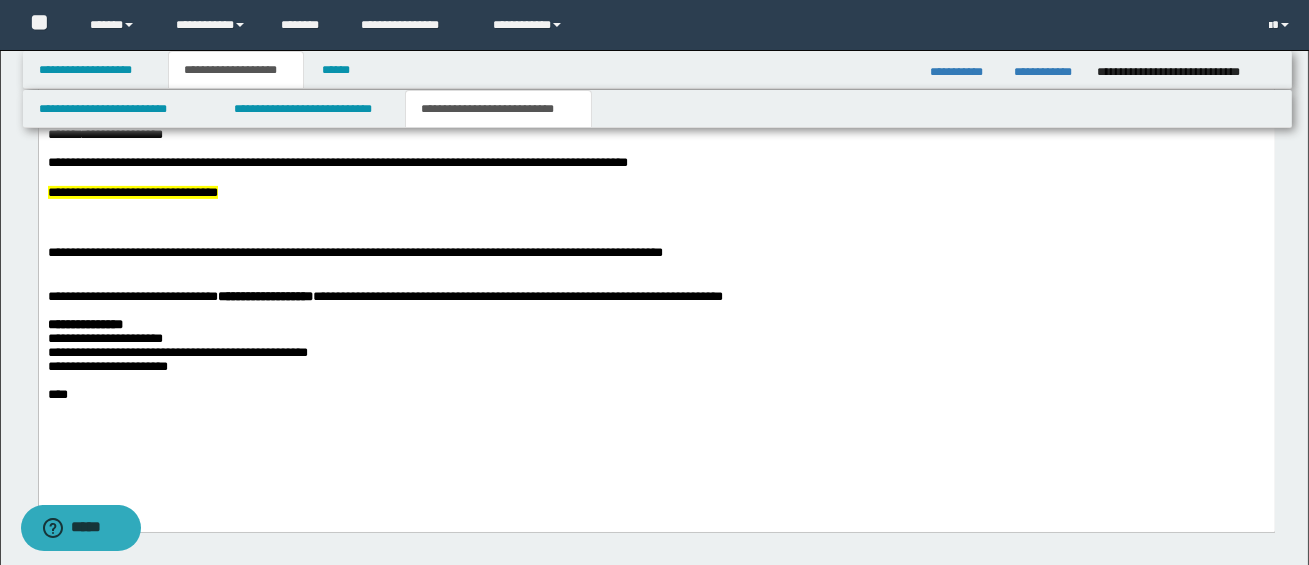 click on "**********" at bounding box center (655, 253) 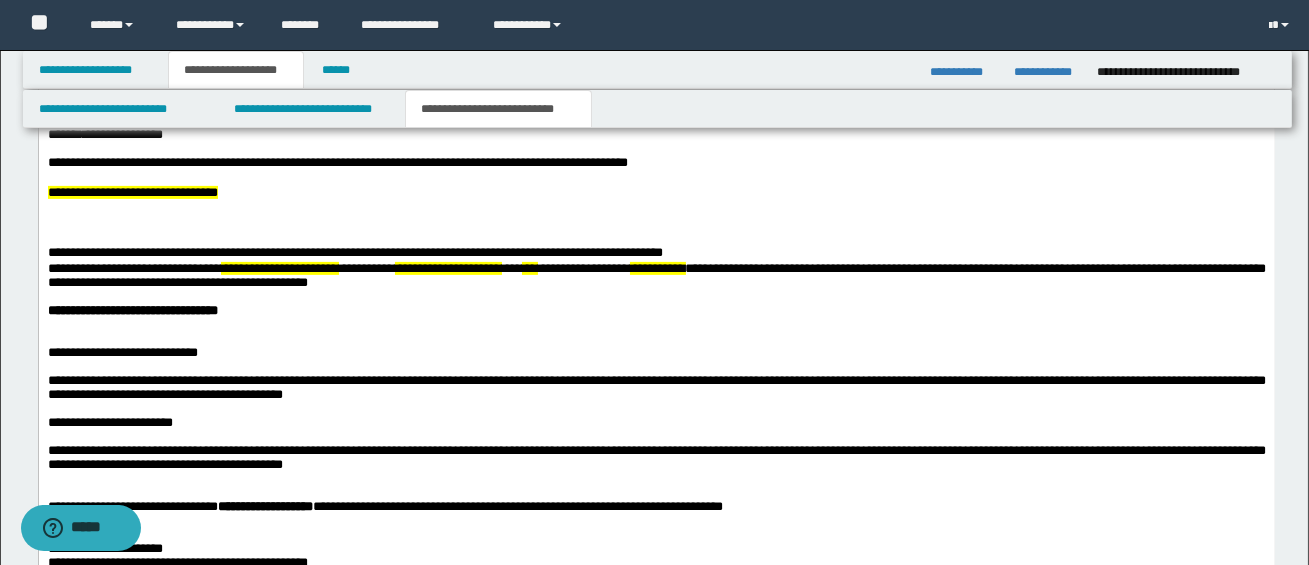 click on "**********" at bounding box center [133, 268] 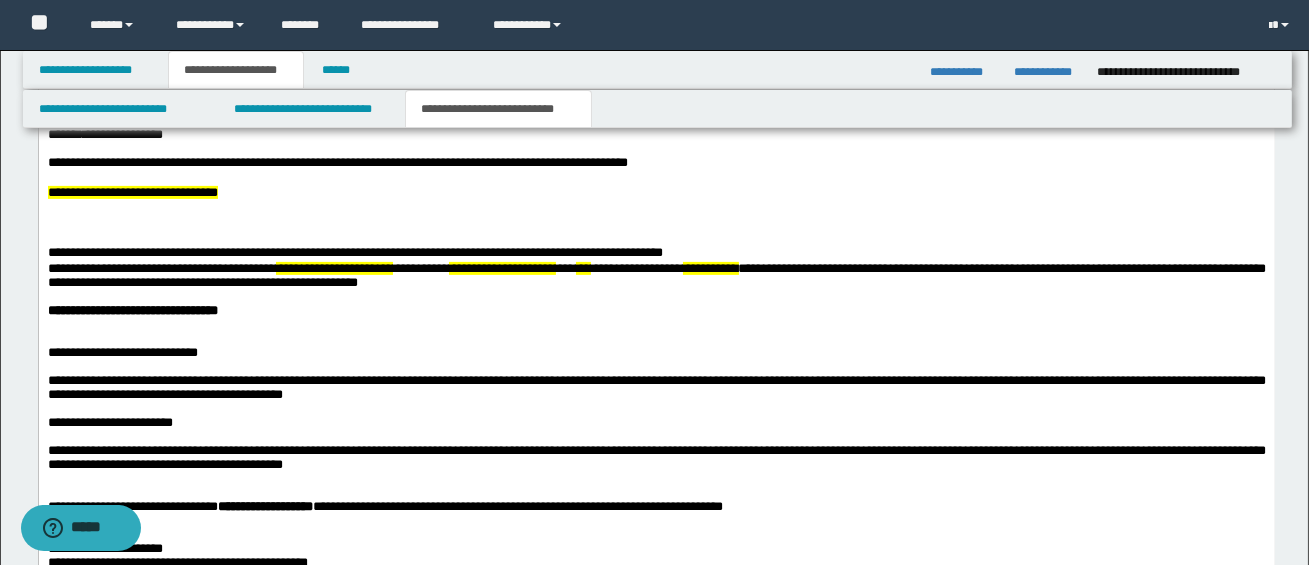 click on "**********" at bounding box center (333, 268) 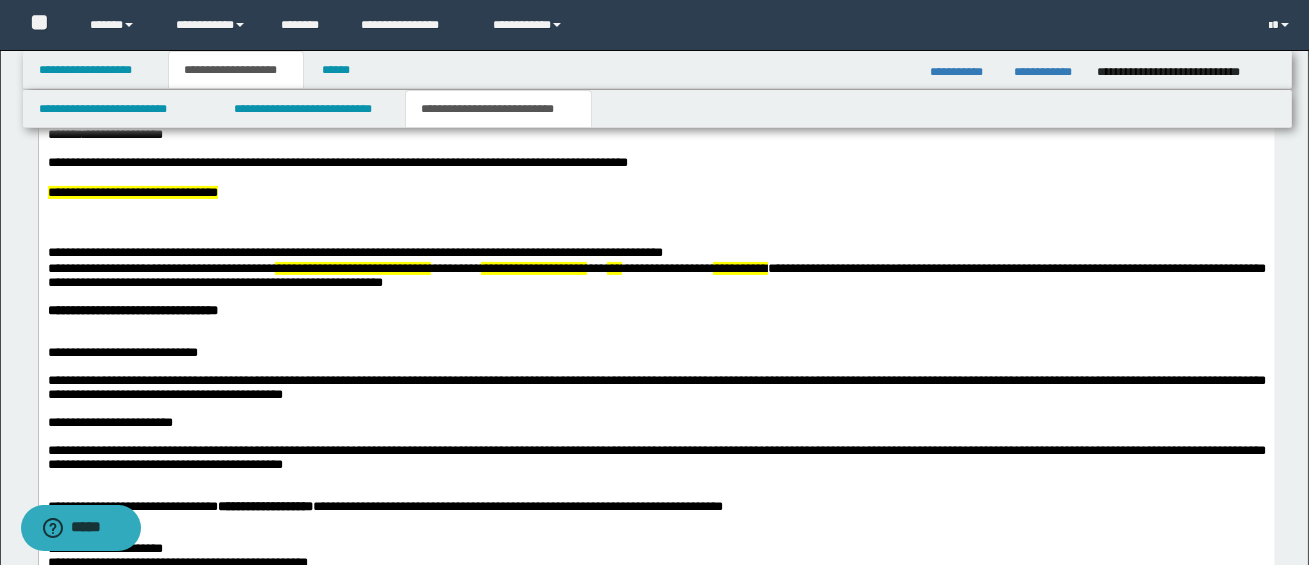 click on "**********" at bounding box center [533, 268] 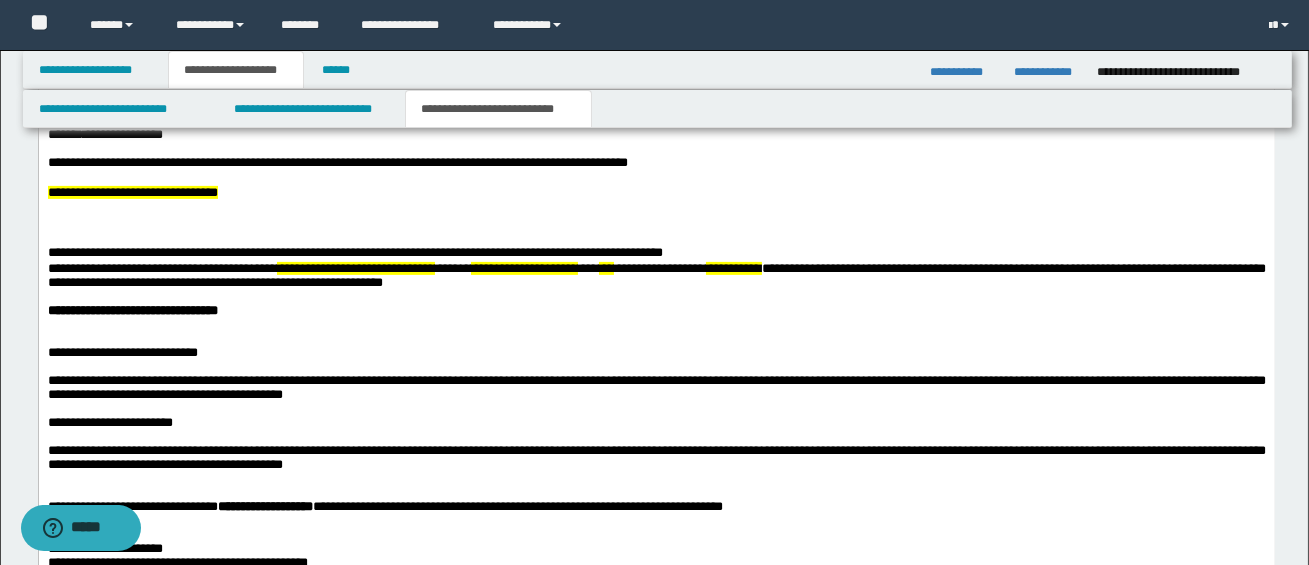 click on "**********" at bounding box center (523, 268) 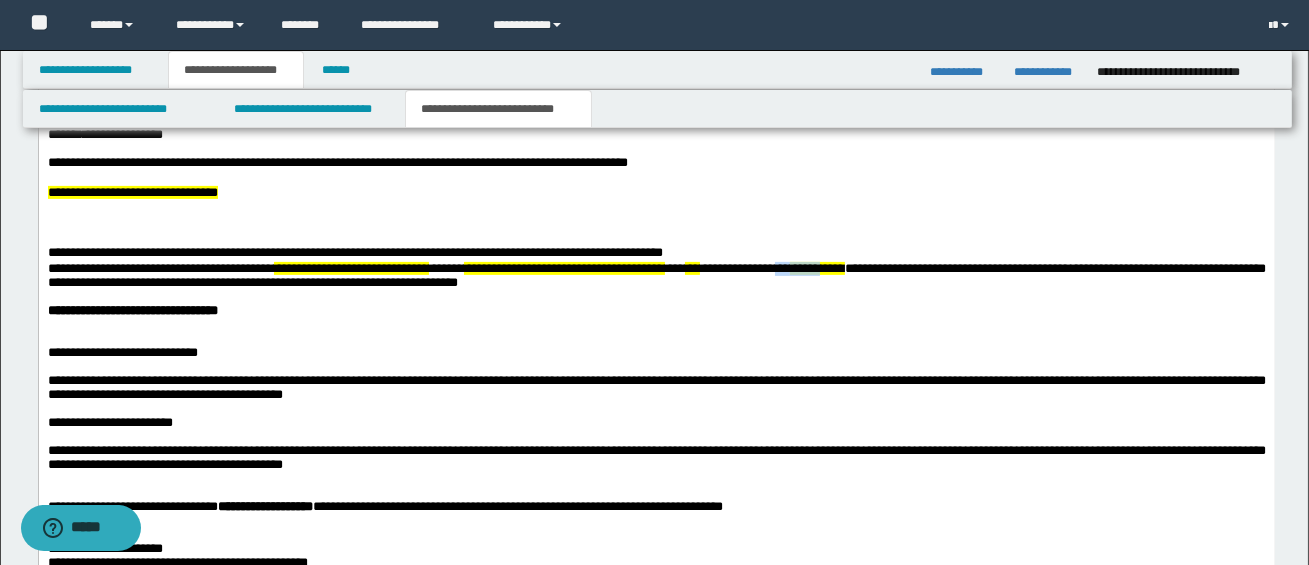drag, startPoint x: 867, startPoint y: 276, endPoint x: 913, endPoint y: 276, distance: 46 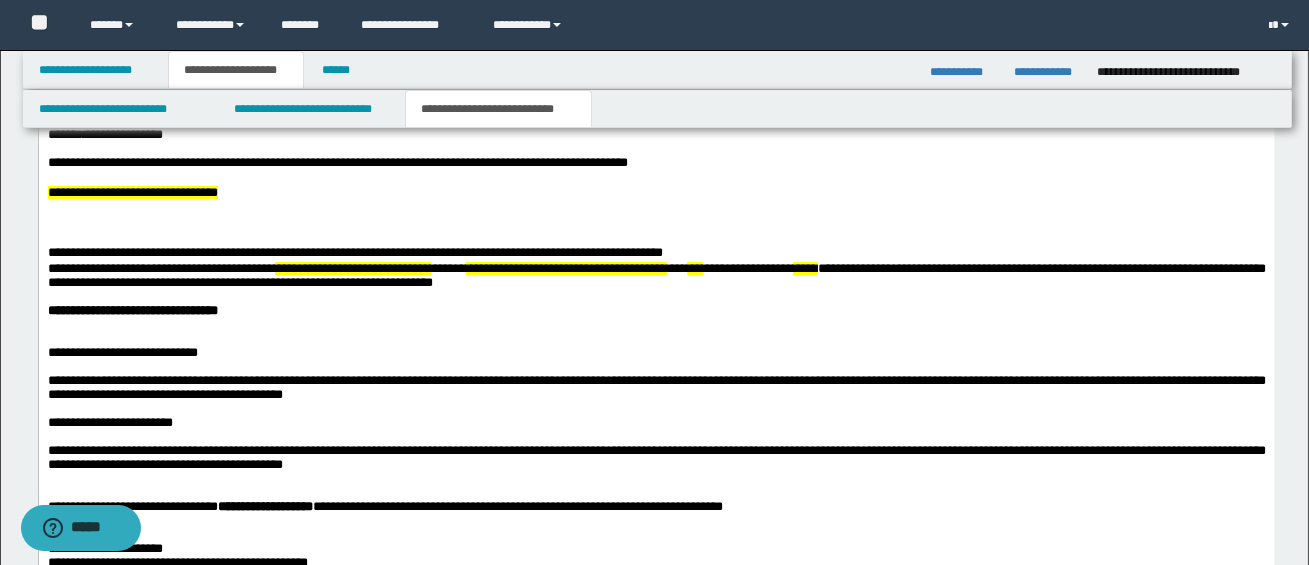 click on "****" at bounding box center (804, 268) 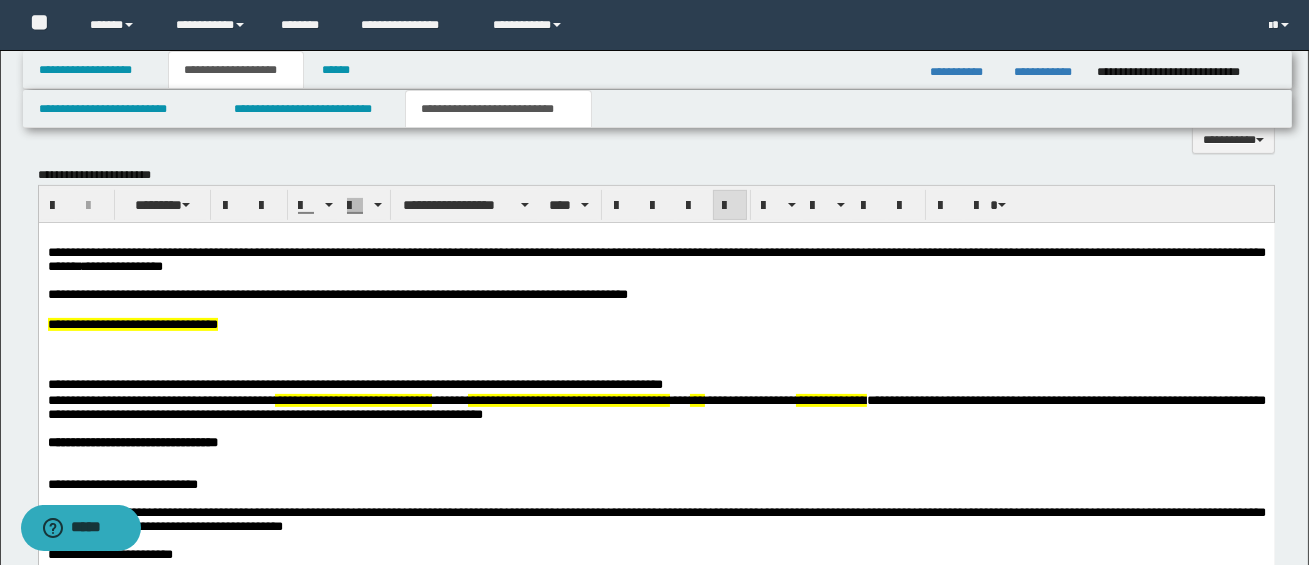 scroll, scrollTop: 1350, scrollLeft: 0, axis: vertical 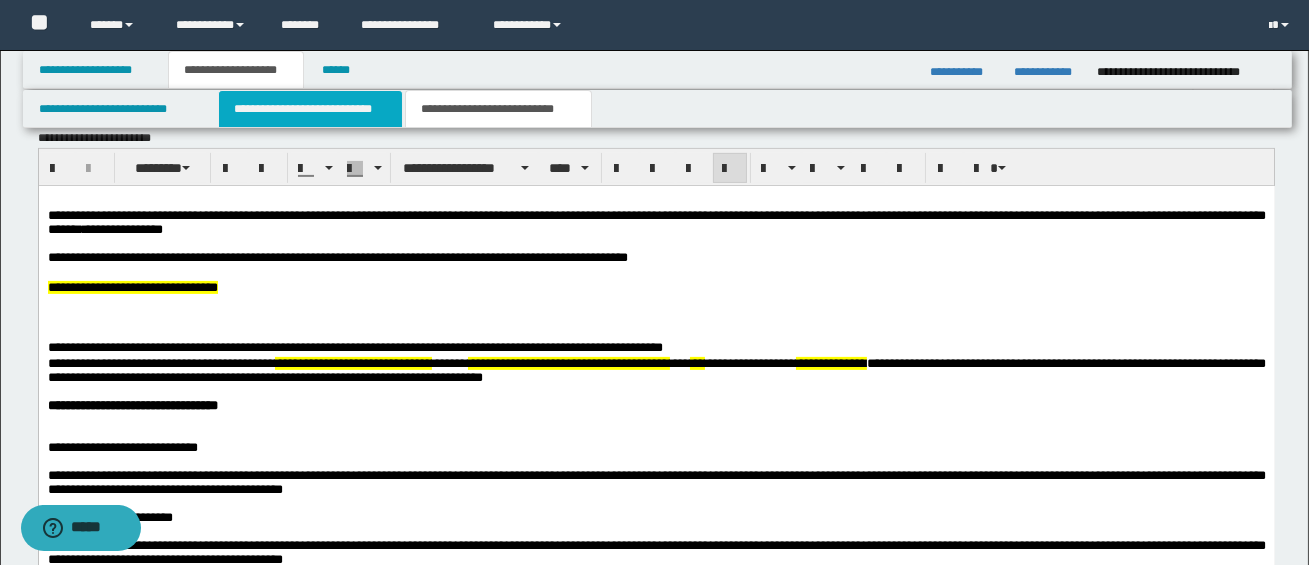 click on "**********" at bounding box center [310, 109] 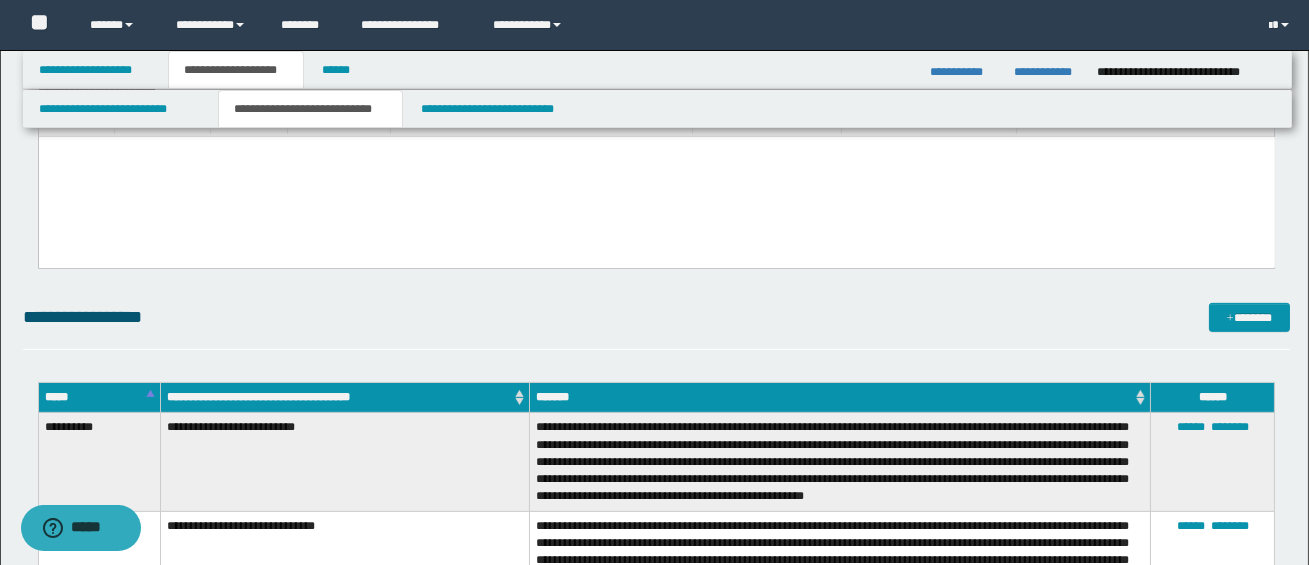 scroll, scrollTop: 1816, scrollLeft: 0, axis: vertical 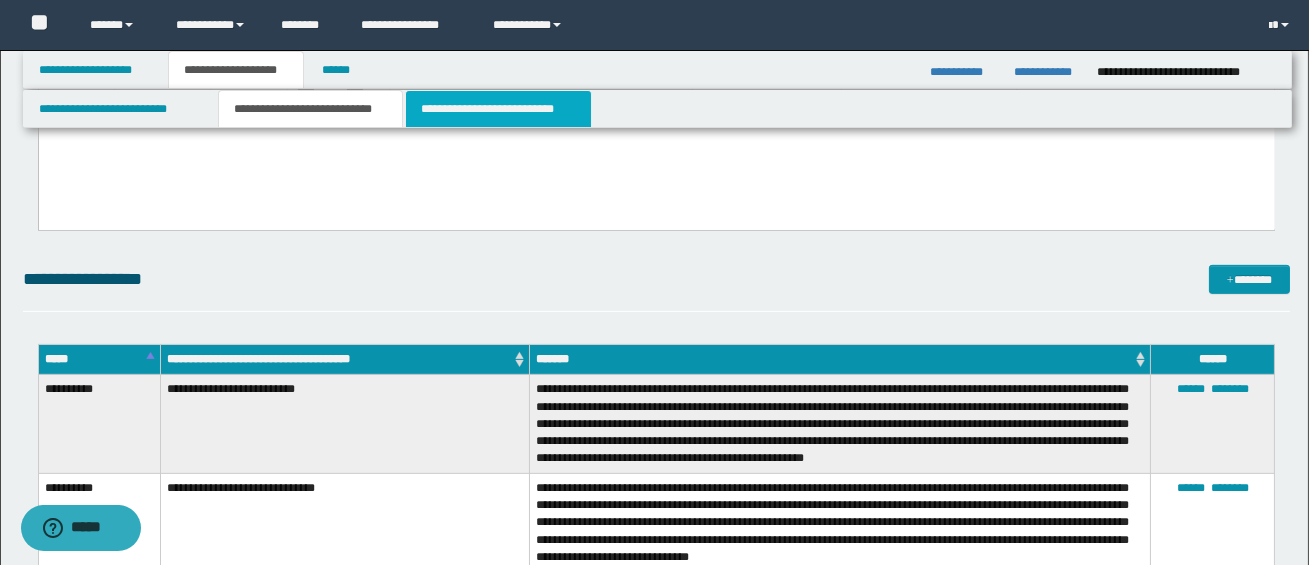 click on "**********" at bounding box center [498, 109] 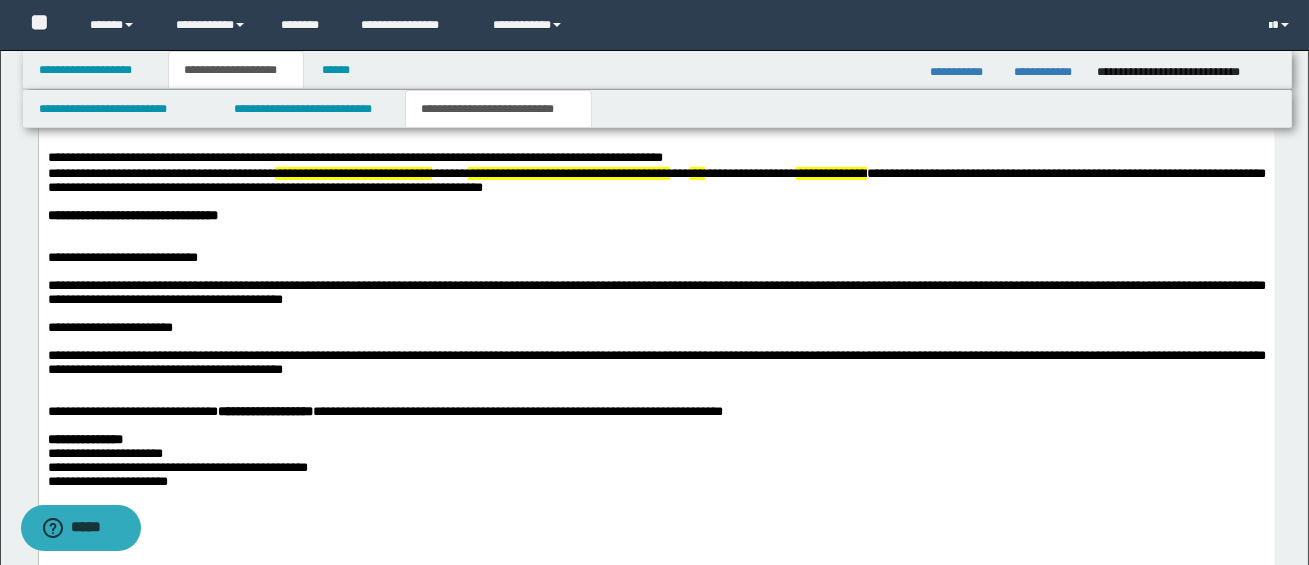 scroll, scrollTop: 1489, scrollLeft: 0, axis: vertical 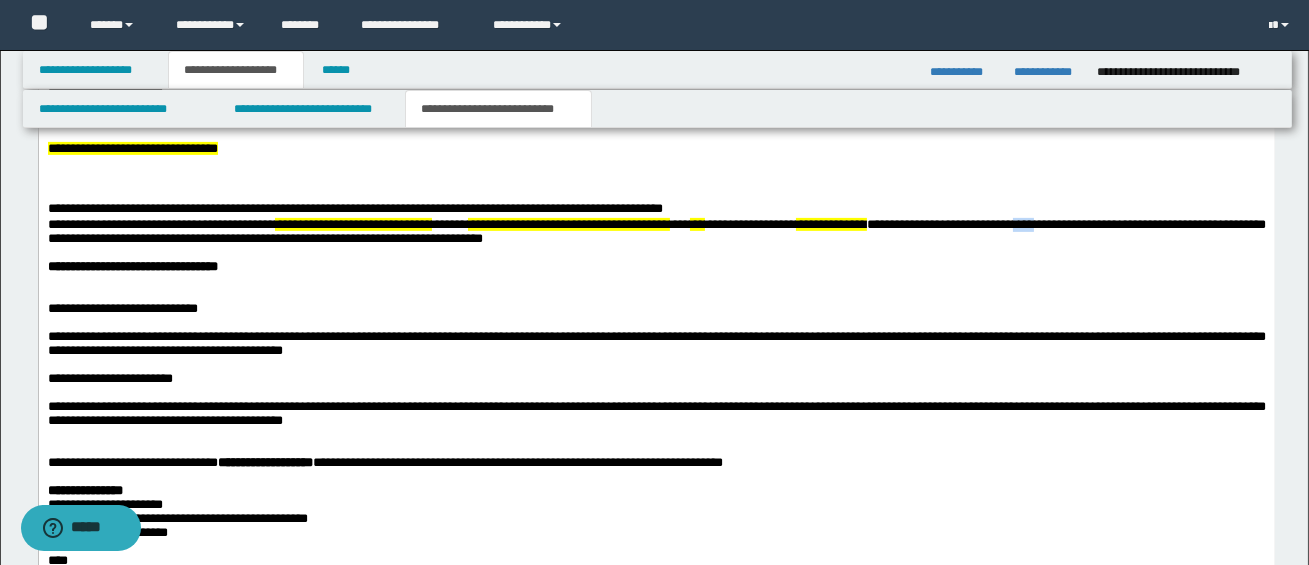 drag, startPoint x: 1109, startPoint y: 233, endPoint x: 1140, endPoint y: 238, distance: 31.400637 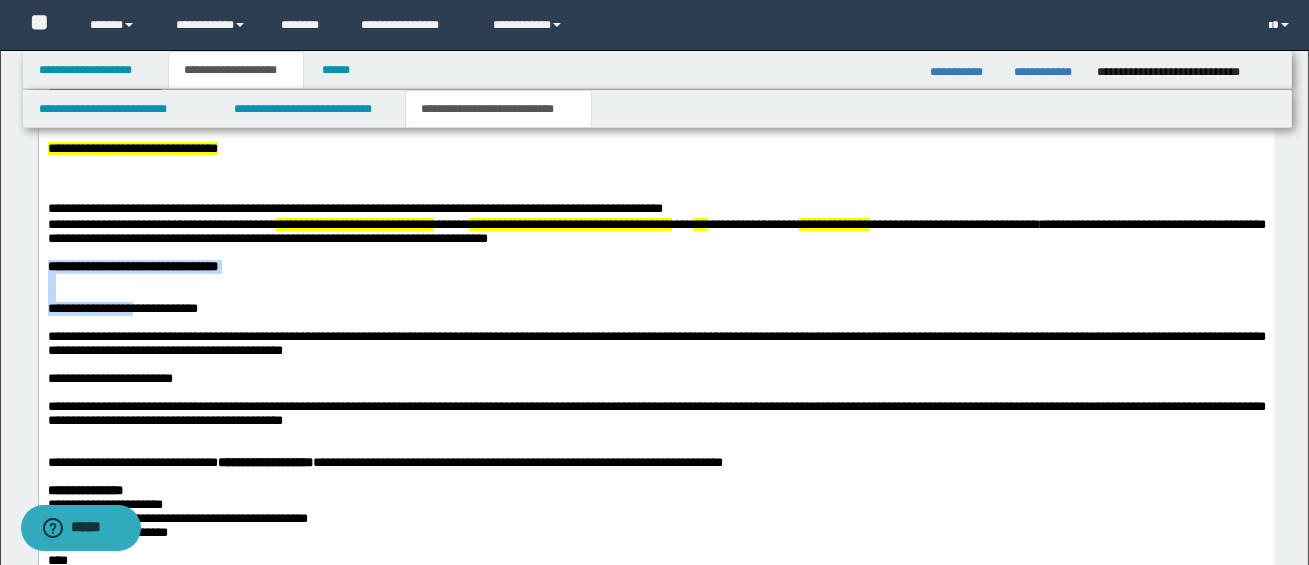 drag, startPoint x: 49, startPoint y: 277, endPoint x: 142, endPoint y: 320, distance: 102.45975 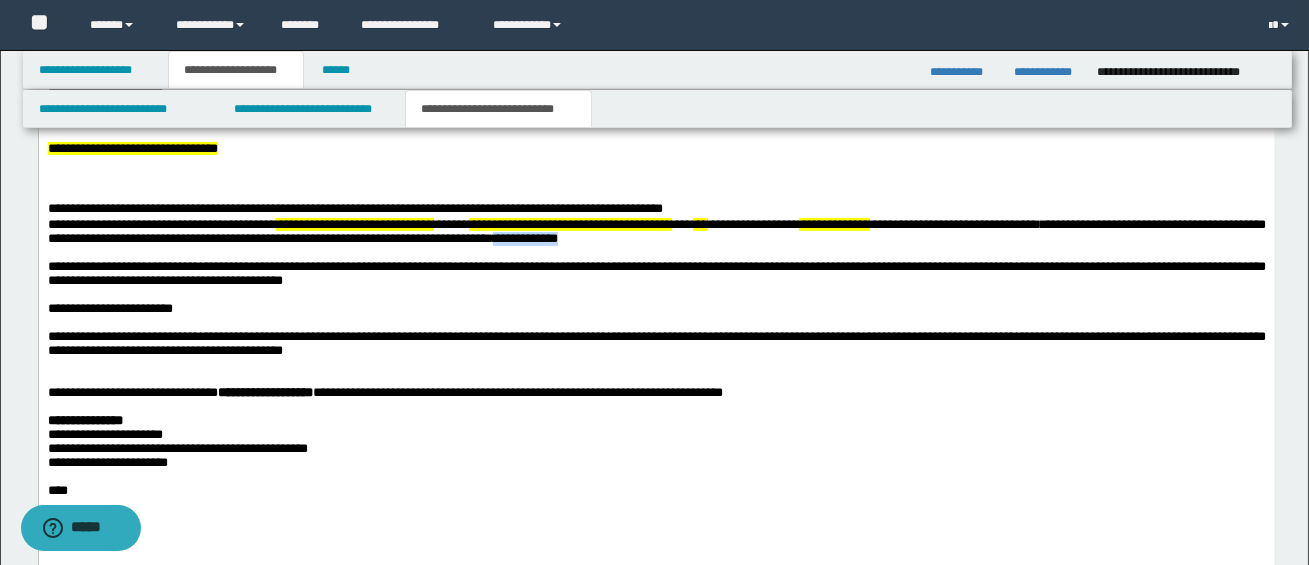drag, startPoint x: 677, startPoint y: 251, endPoint x: 748, endPoint y: 252, distance: 71.00704 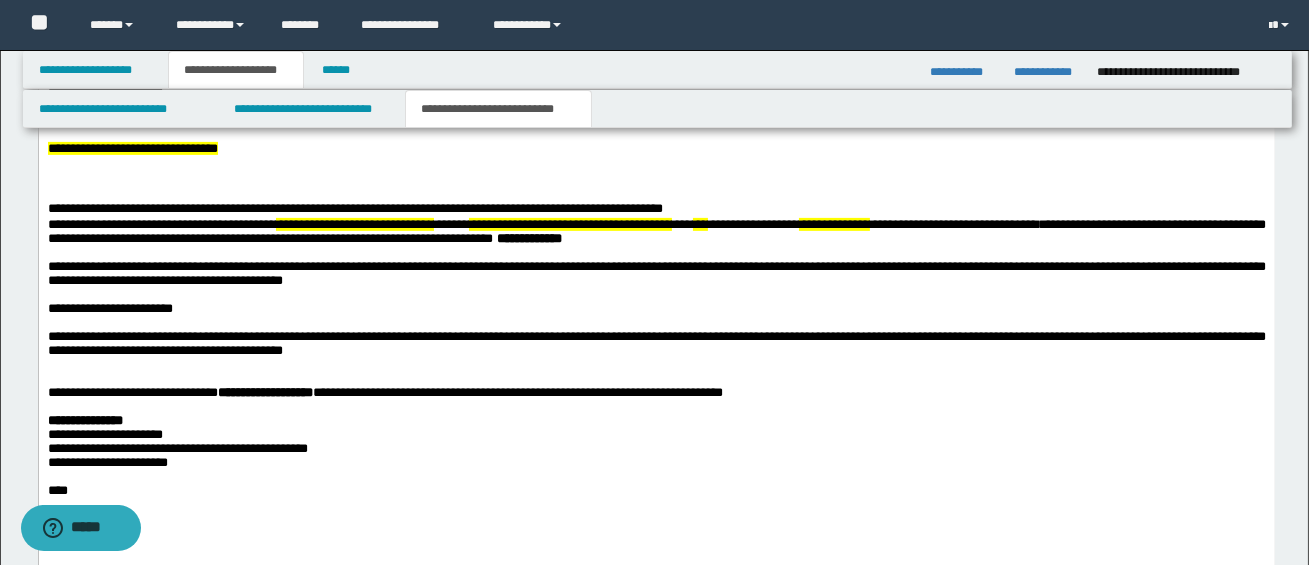 click at bounding box center [656, 323] 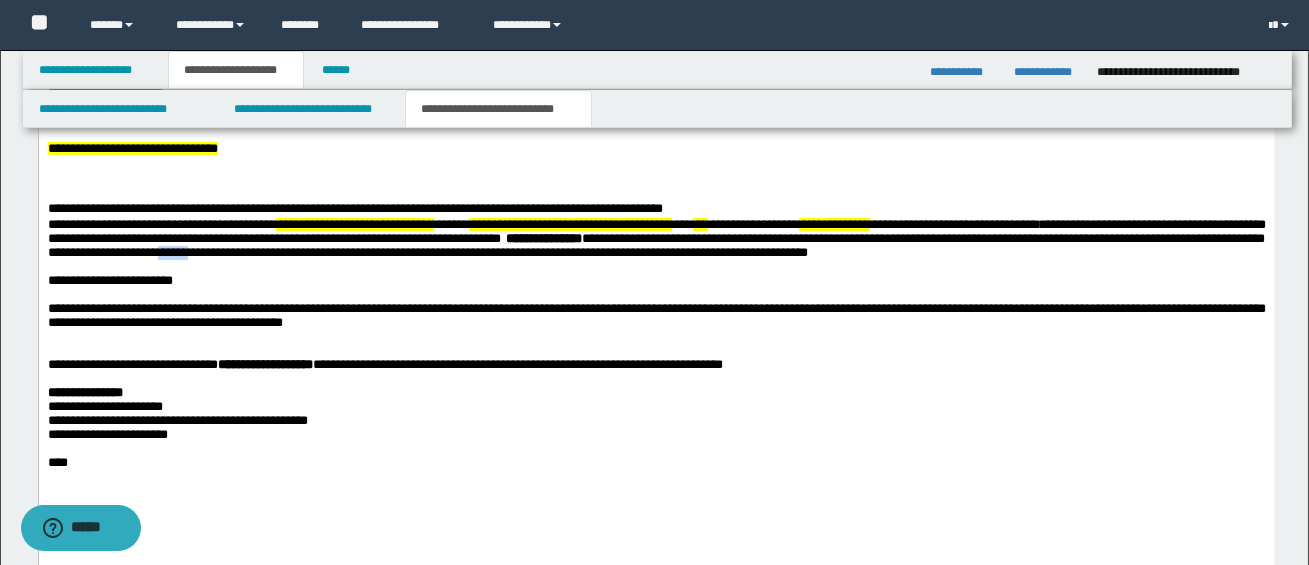 drag, startPoint x: 368, startPoint y: 262, endPoint x: 405, endPoint y: 264, distance: 37.054016 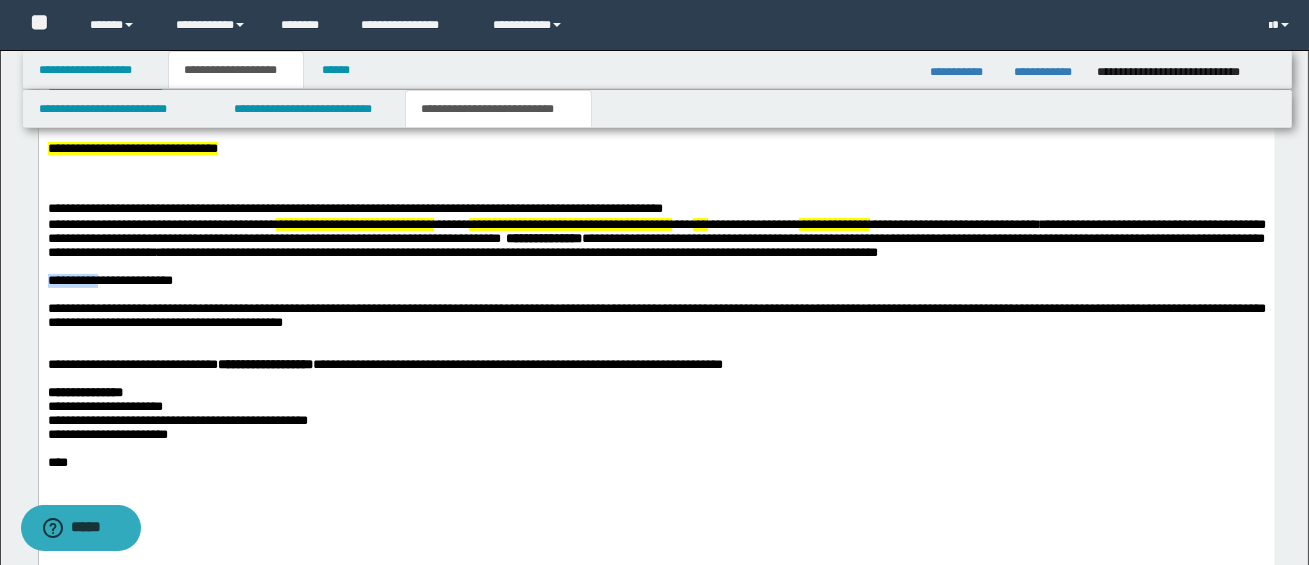 drag, startPoint x: 47, startPoint y: 292, endPoint x: 103, endPoint y: 294, distance: 56.0357 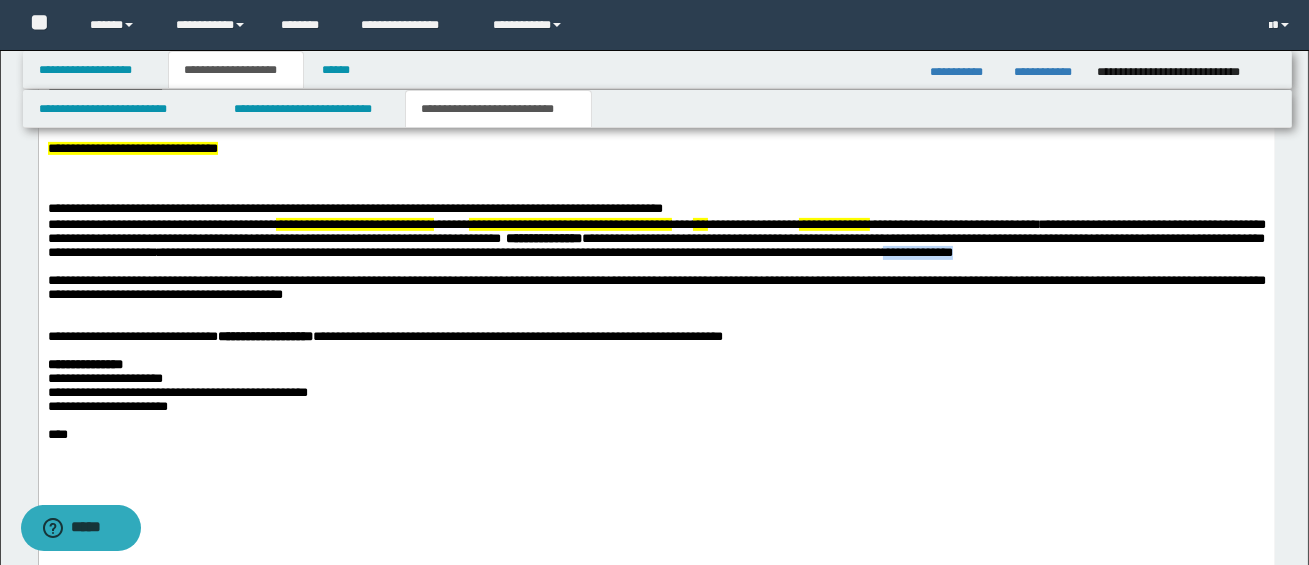 drag, startPoint x: 1168, startPoint y: 265, endPoint x: 1247, endPoint y: 266, distance: 79.00633 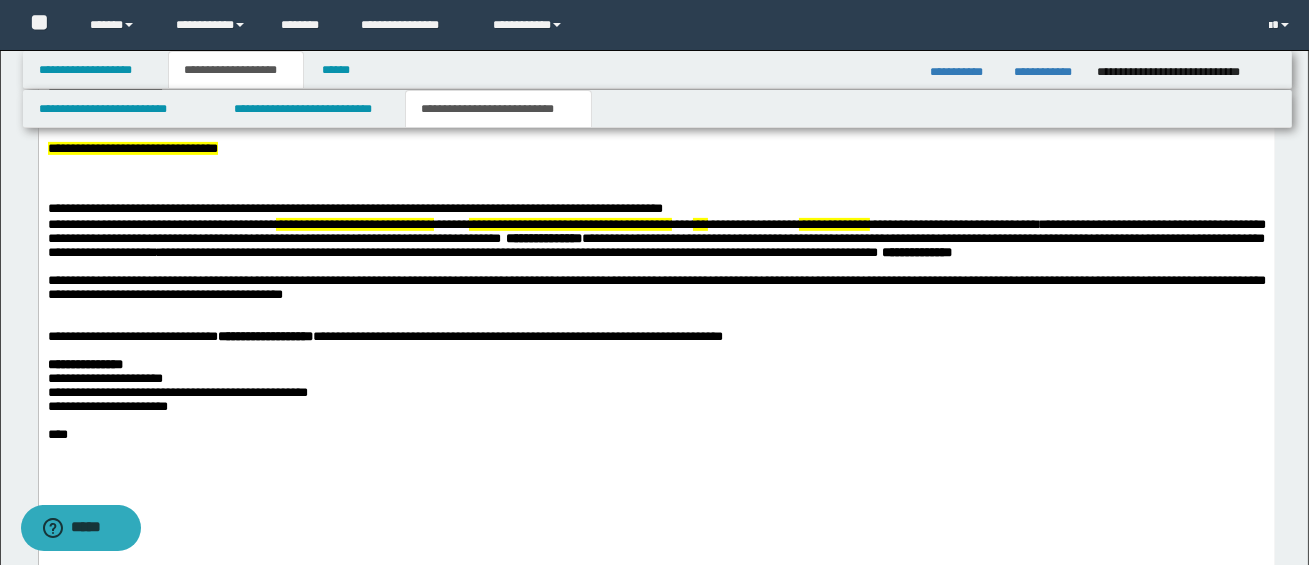click on "**********" at bounding box center [656, 239] 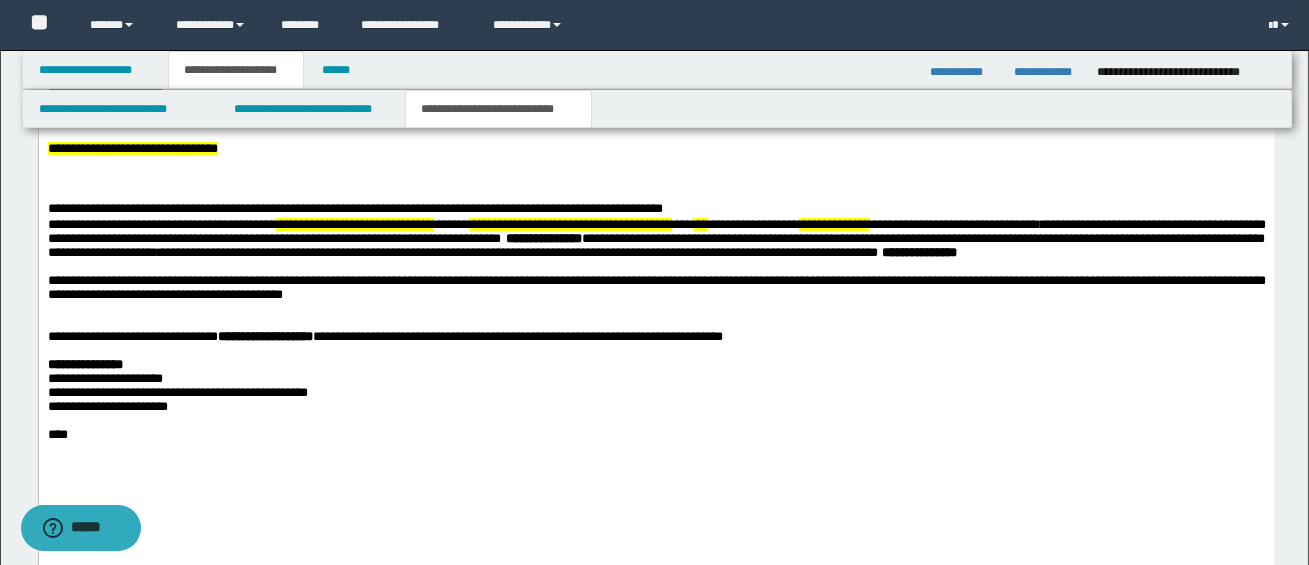 click on "**********" at bounding box center (656, 273) 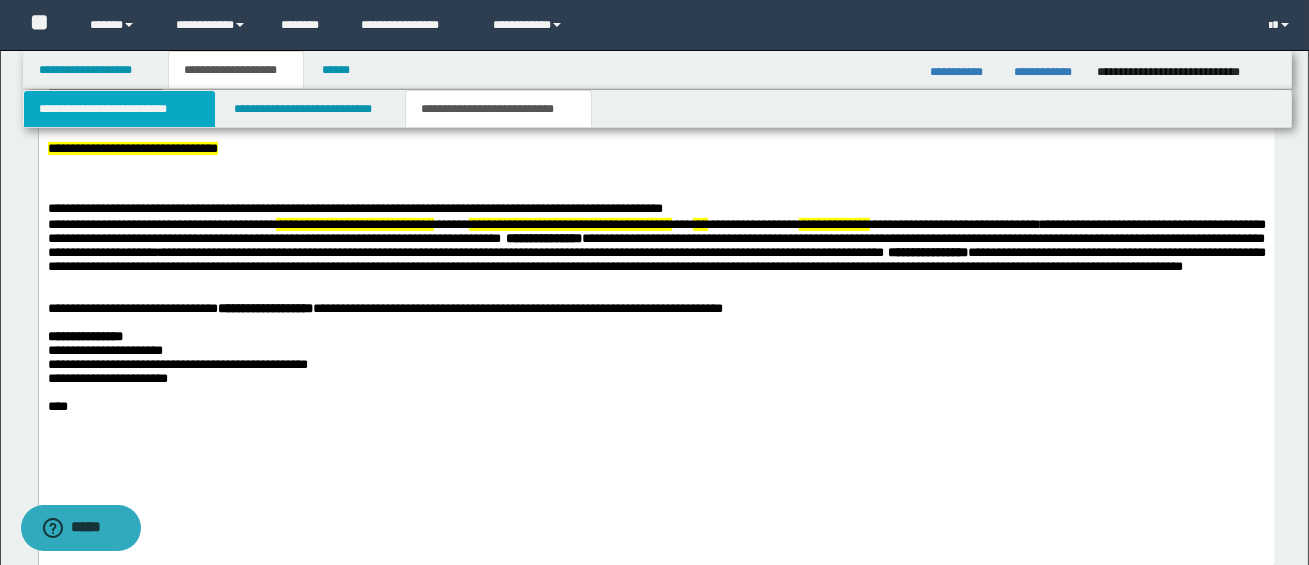 click on "**********" at bounding box center (119, 109) 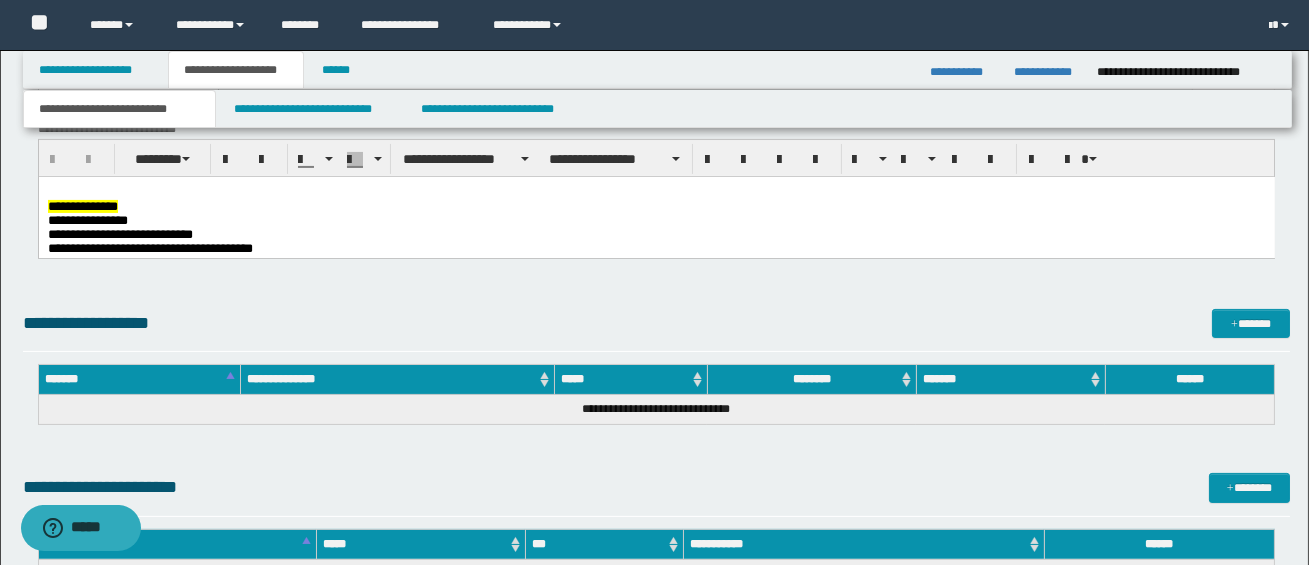 scroll, scrollTop: 940, scrollLeft: 0, axis: vertical 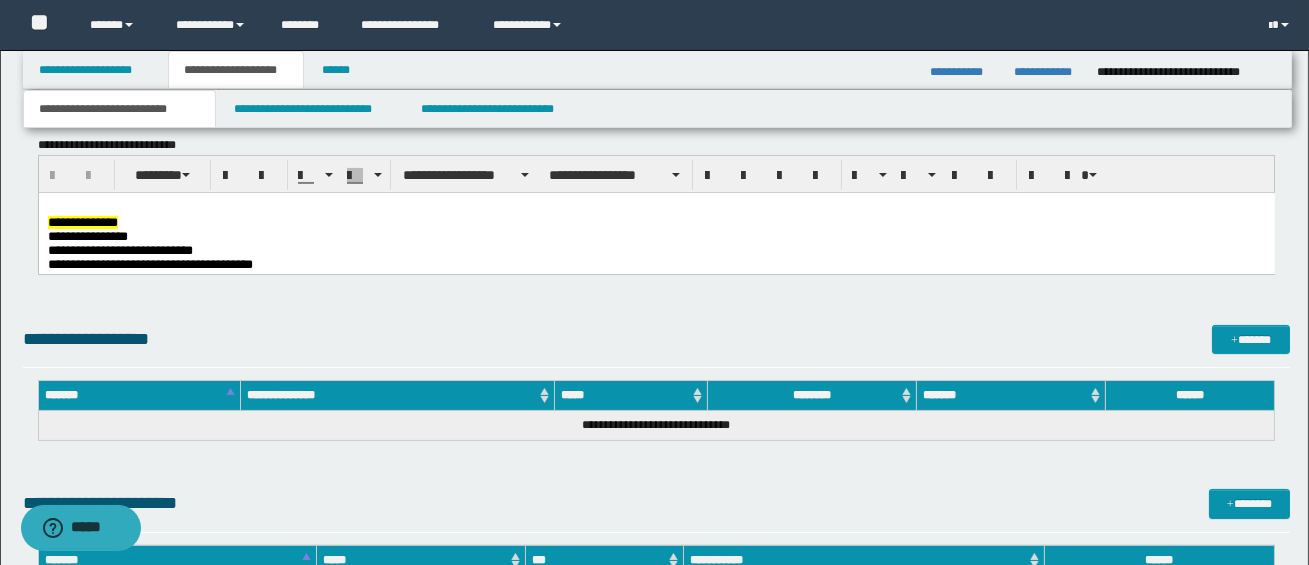 click on "**********" at bounding box center [119, 249] 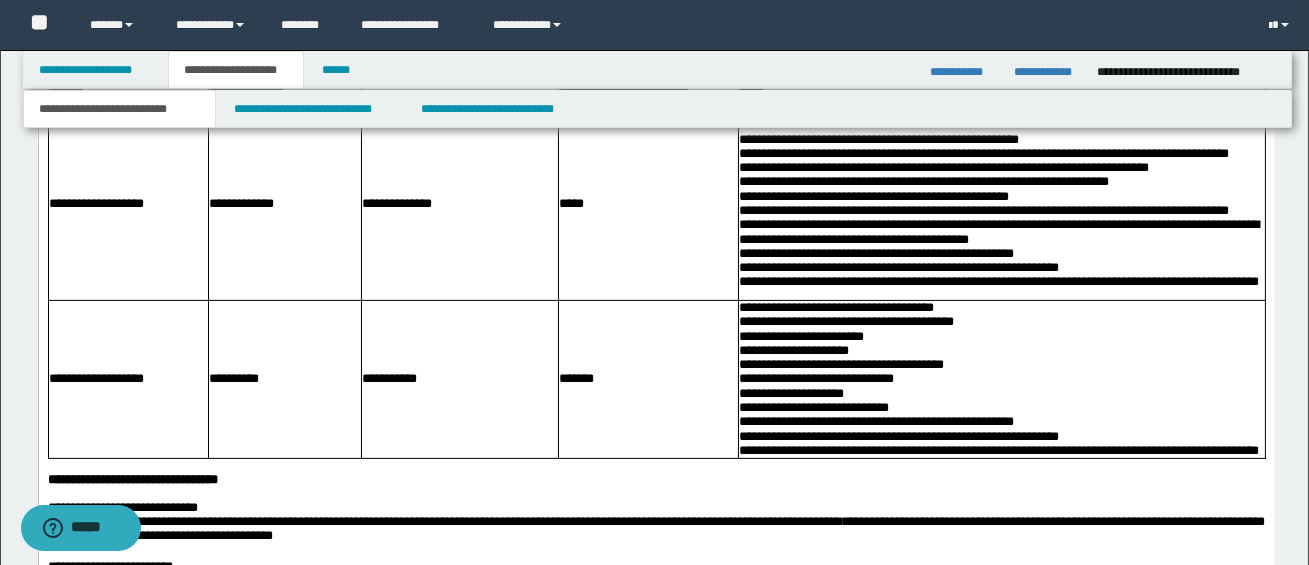 scroll, scrollTop: 1252, scrollLeft: 0, axis: vertical 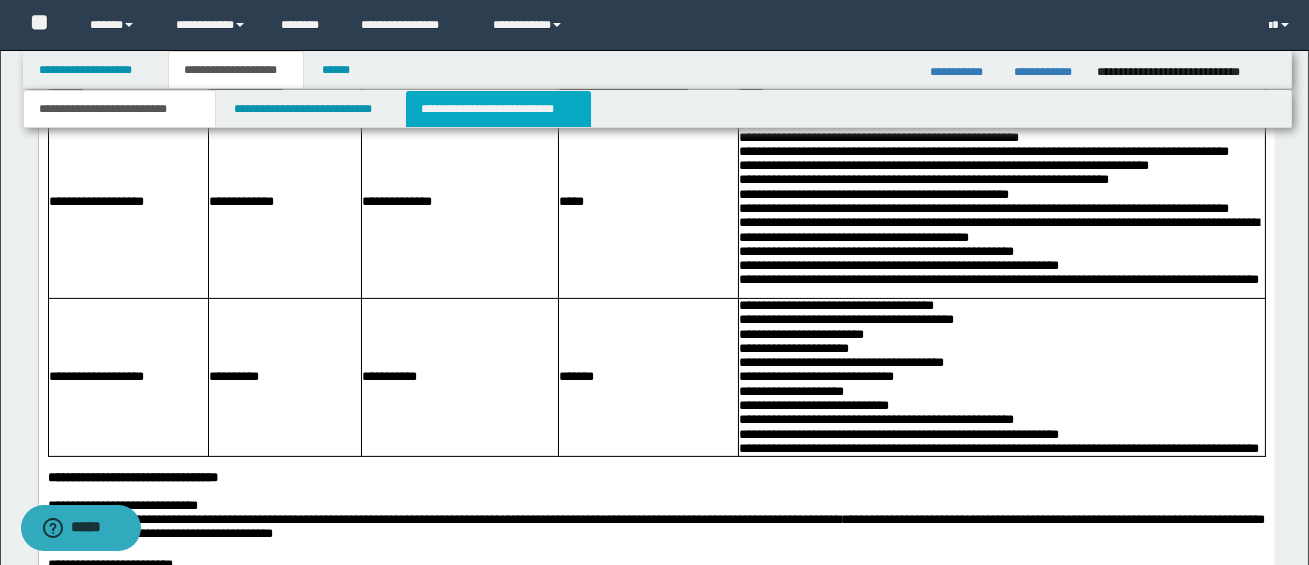 click on "**********" at bounding box center (498, 109) 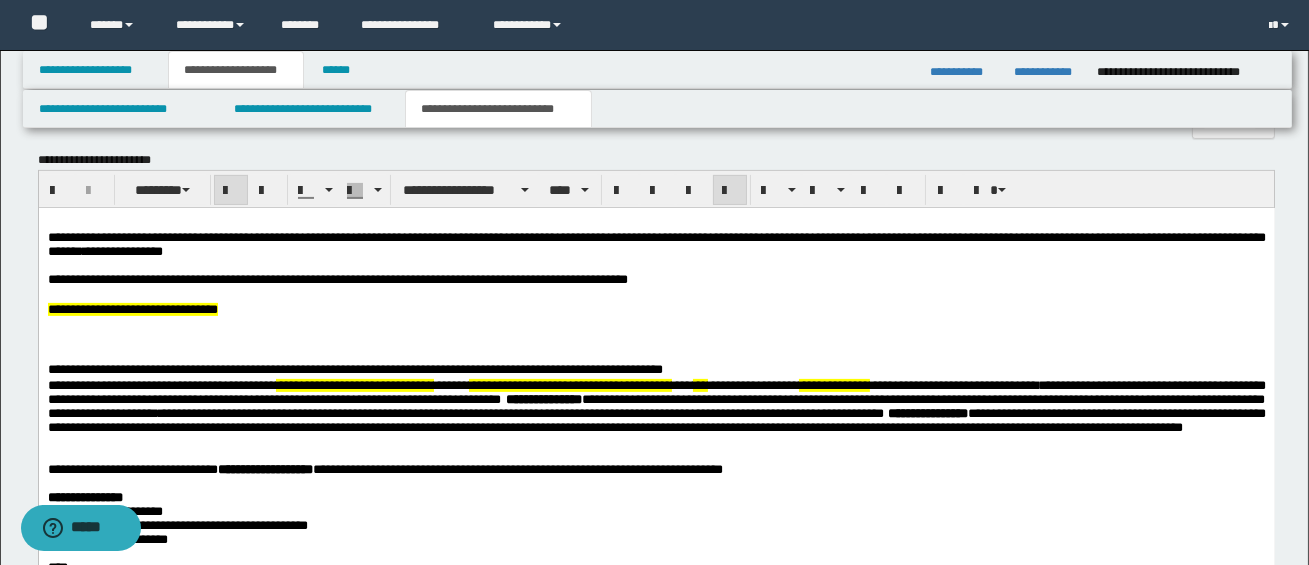 scroll, scrollTop: 1330, scrollLeft: 0, axis: vertical 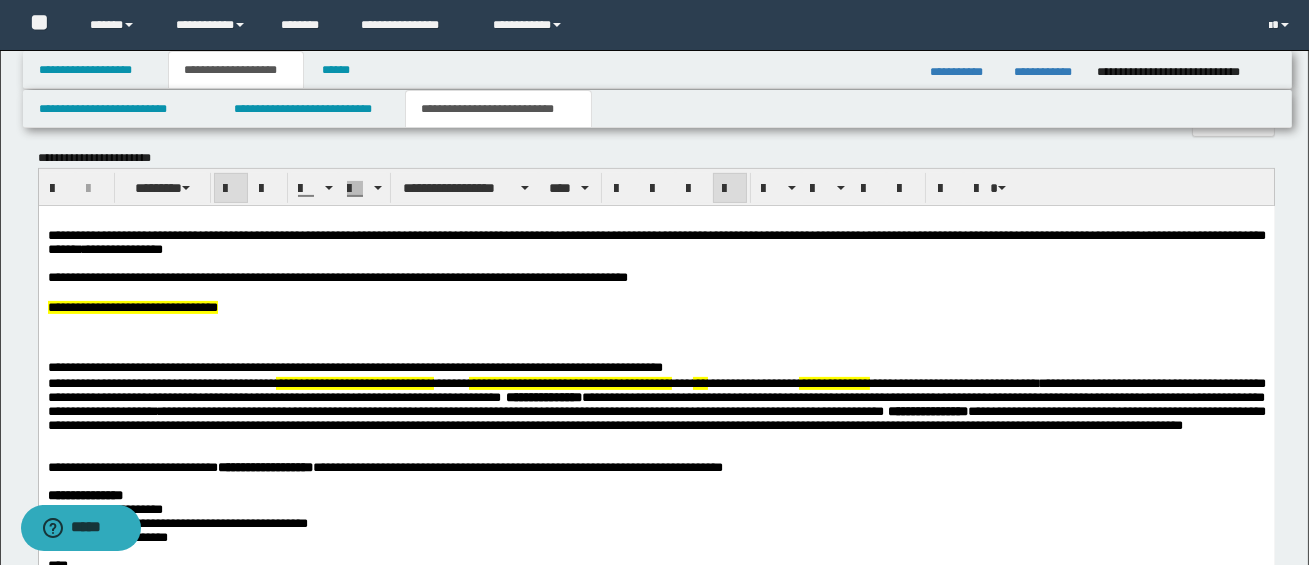 click on "**********" at bounding box center [543, 397] 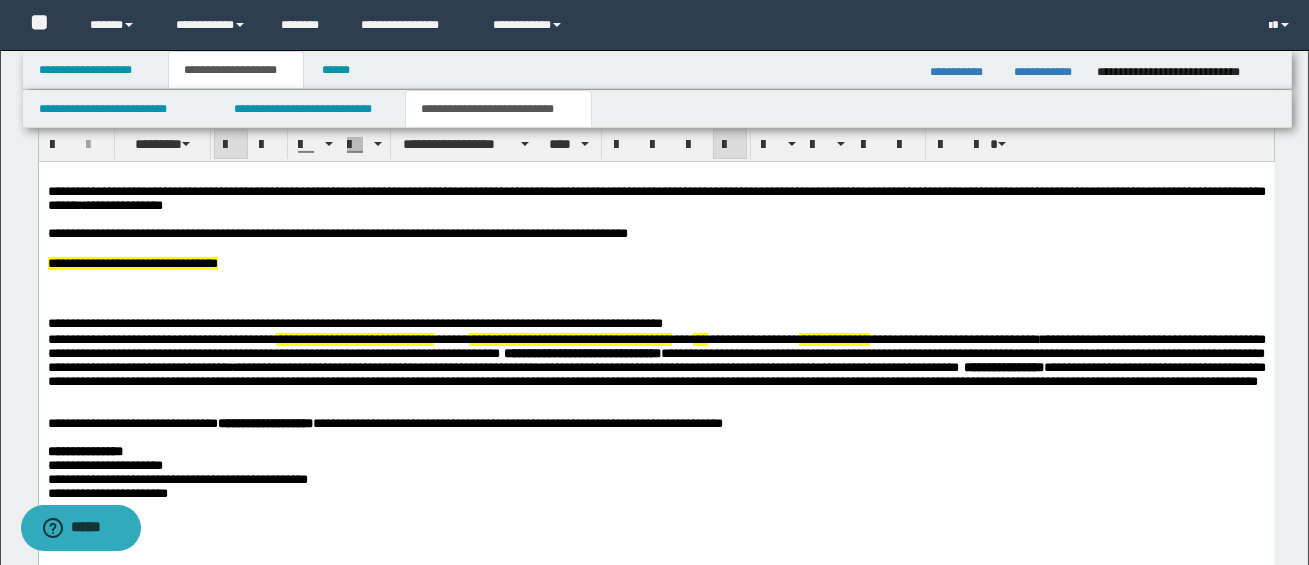 scroll, scrollTop: 1378, scrollLeft: 0, axis: vertical 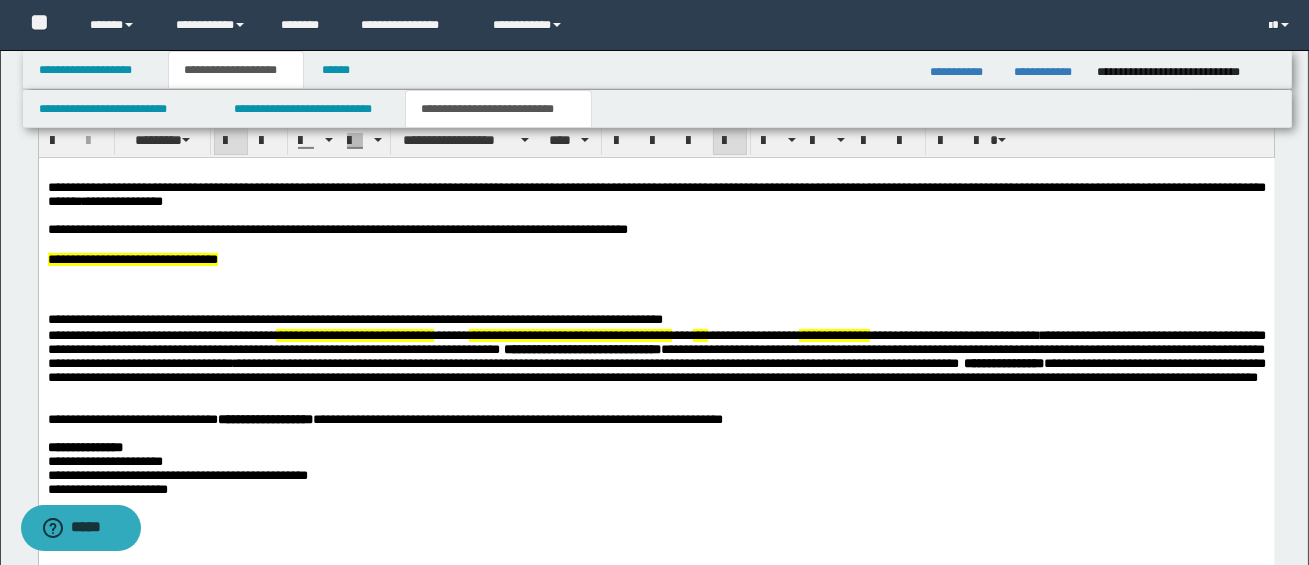 click on "**********" at bounding box center (656, 357) 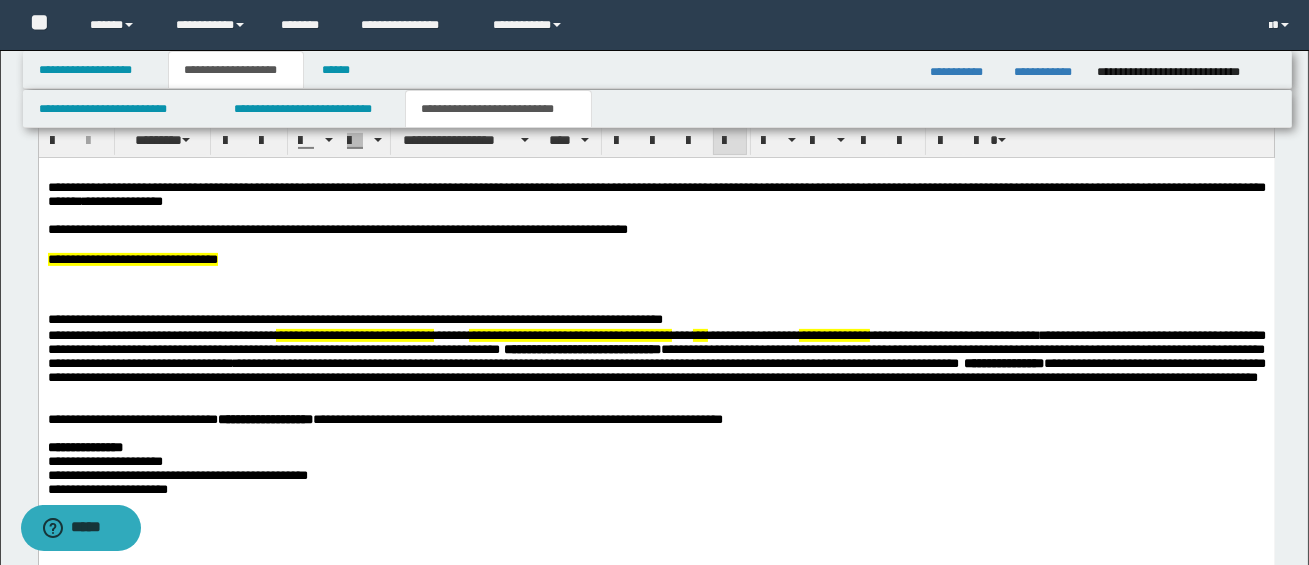 click on "**********" at bounding box center [161, 335] 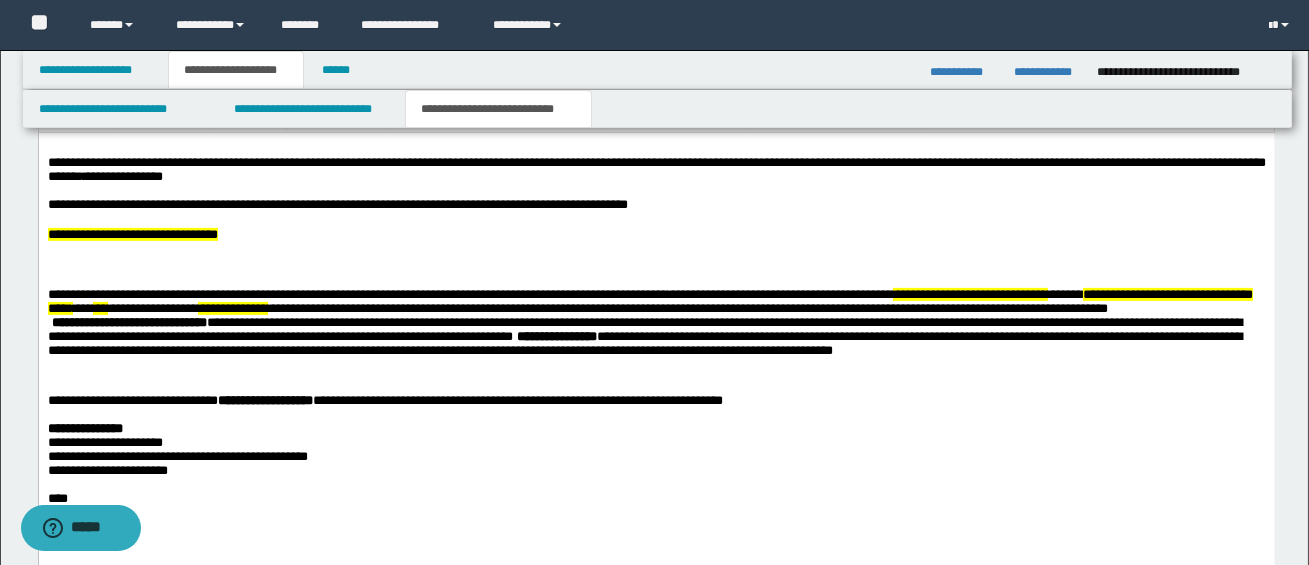 scroll, scrollTop: 1397, scrollLeft: 0, axis: vertical 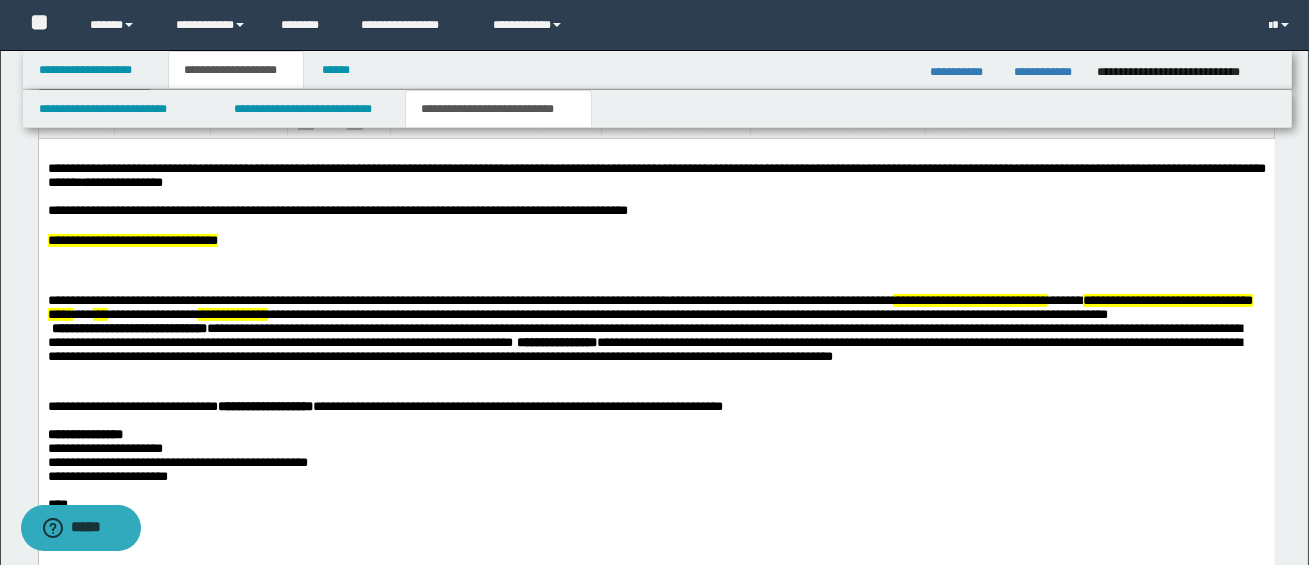 click on "**********" at bounding box center (655, 332) 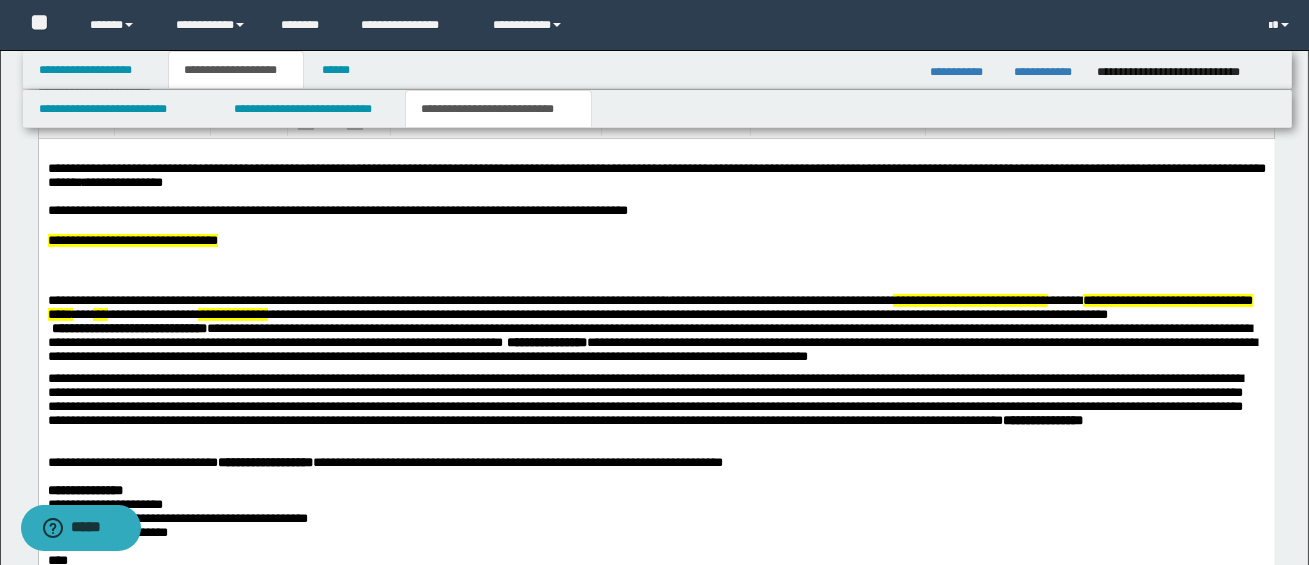 click on "**********" at bounding box center [644, 399] 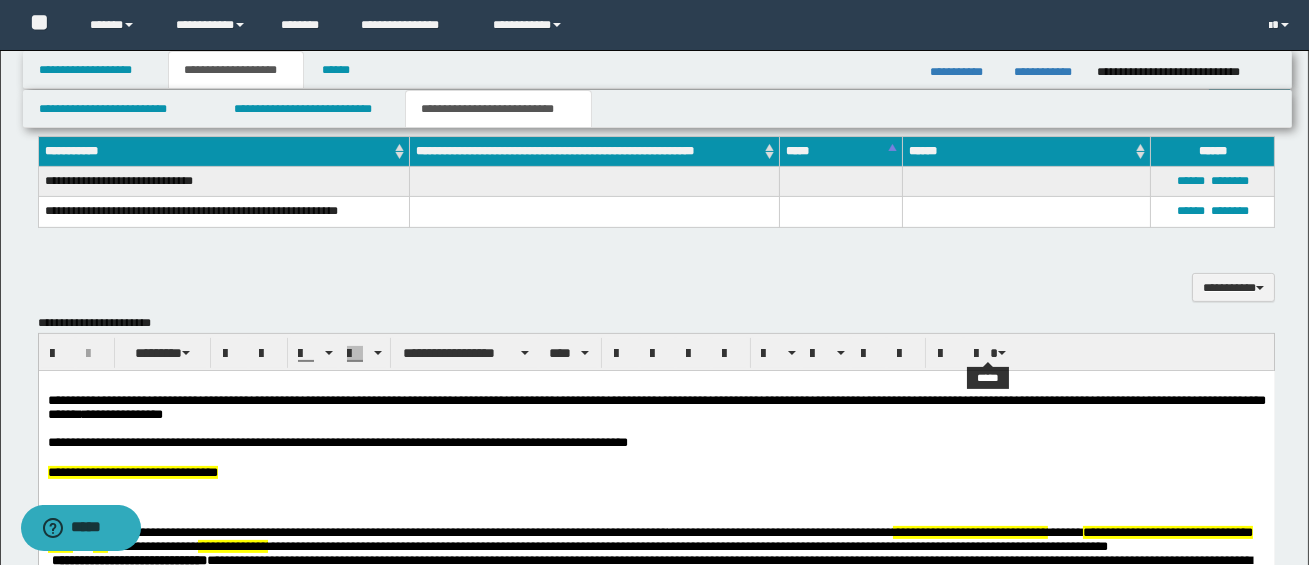 scroll, scrollTop: 1170, scrollLeft: 0, axis: vertical 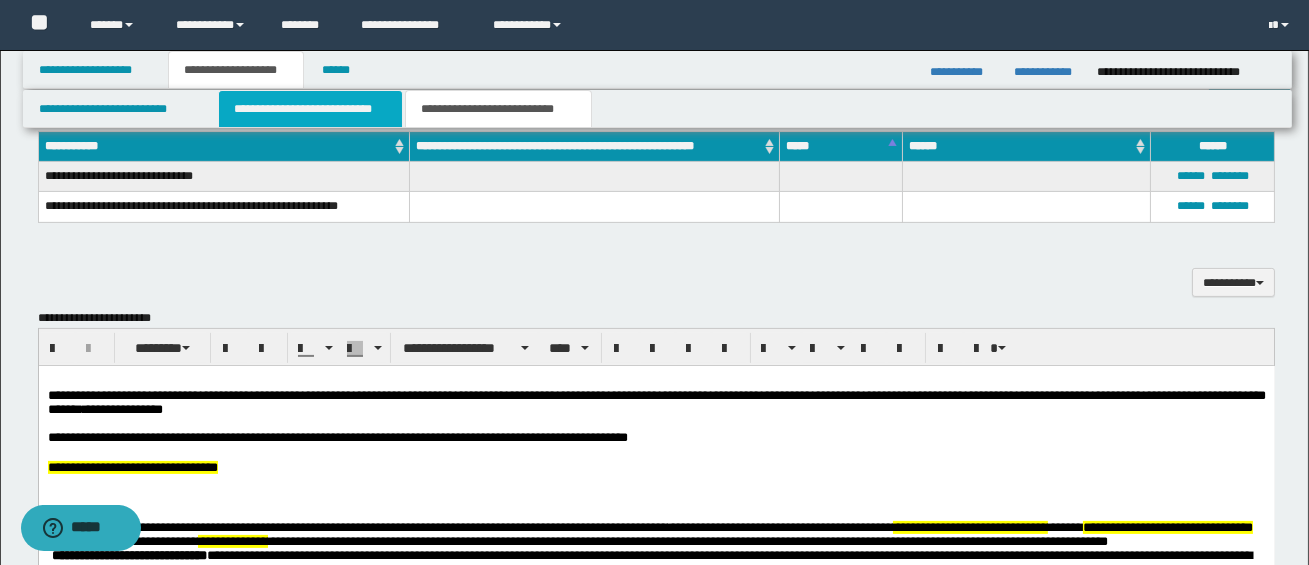 click on "**********" at bounding box center (310, 109) 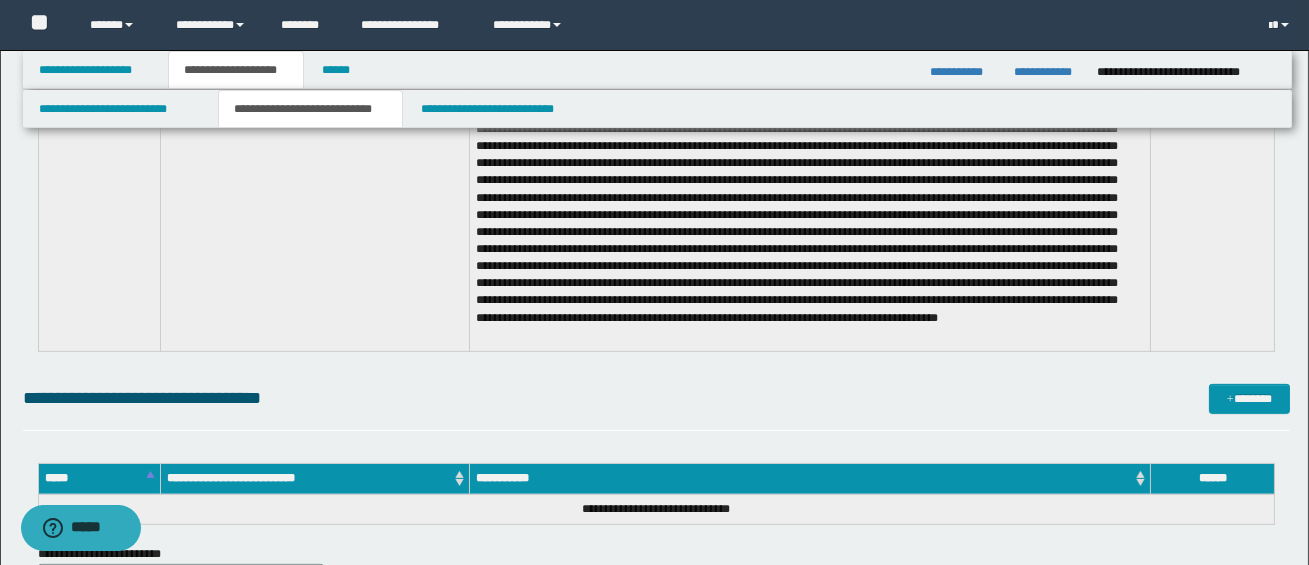 scroll, scrollTop: 1816, scrollLeft: 0, axis: vertical 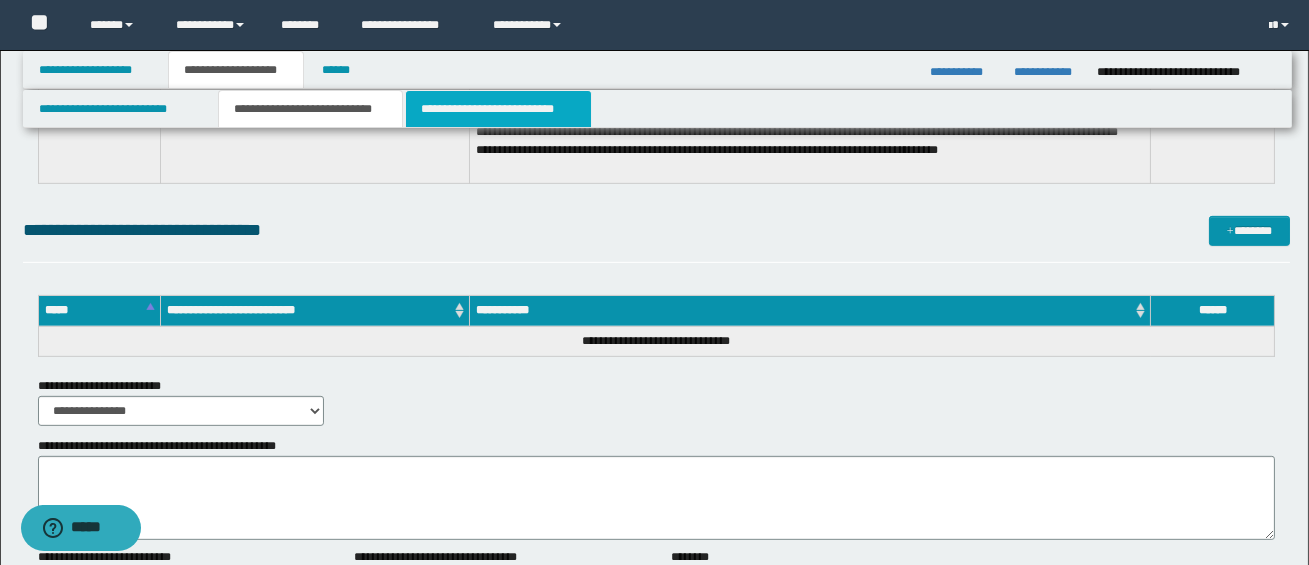 click on "**********" at bounding box center (498, 109) 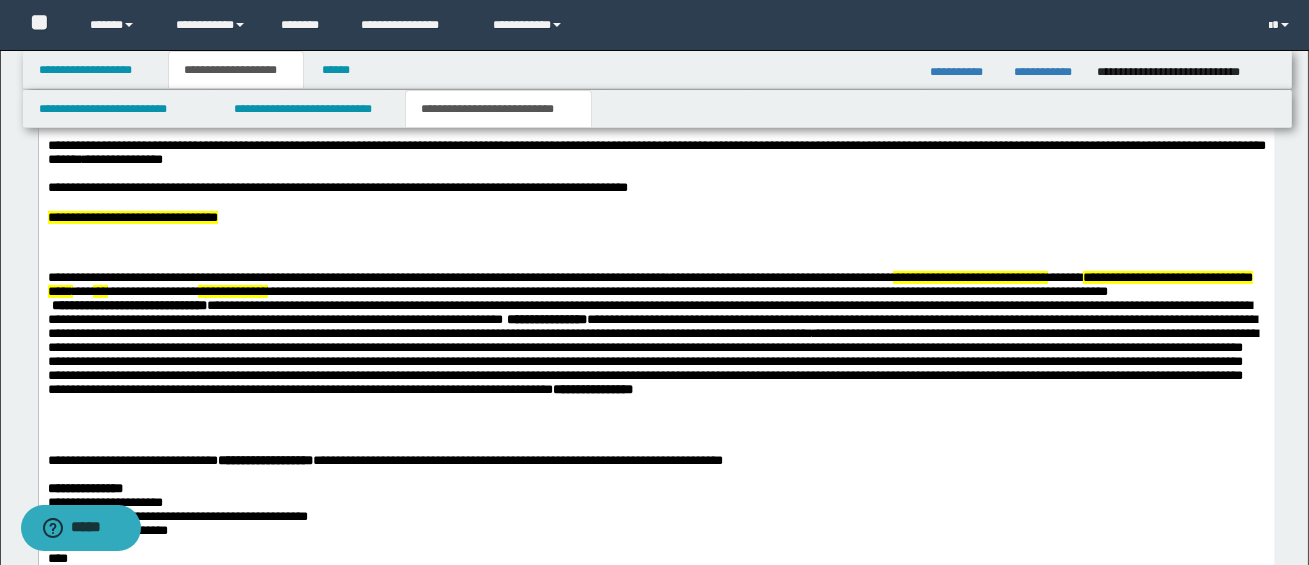 scroll, scrollTop: 1424, scrollLeft: 0, axis: vertical 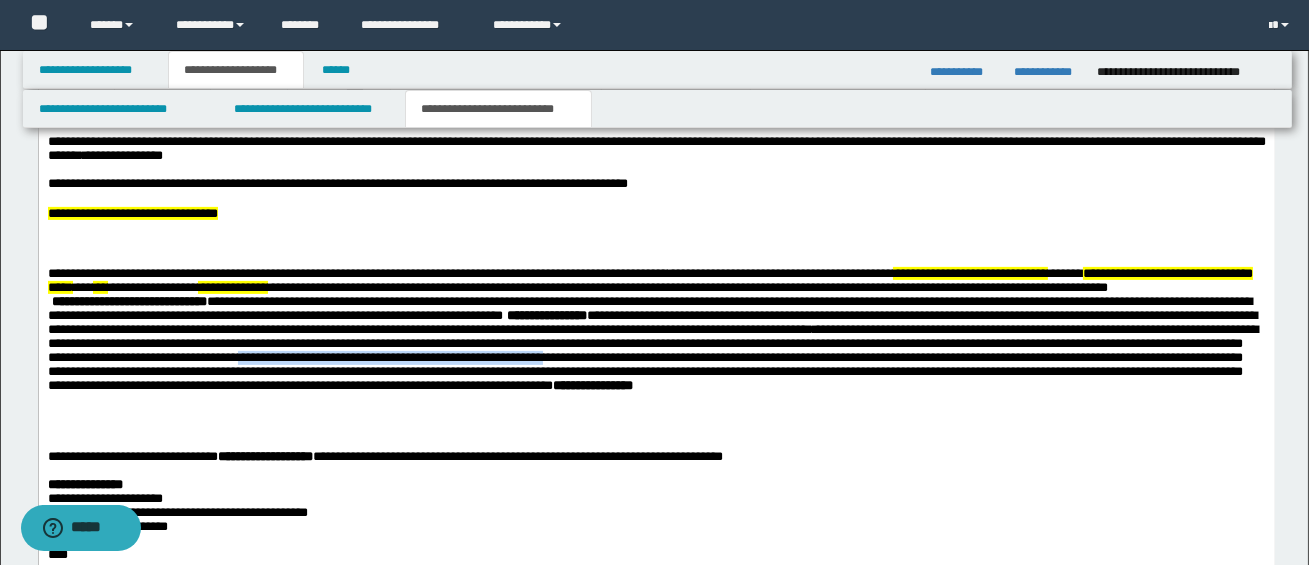 drag, startPoint x: 759, startPoint y: 375, endPoint x: 1088, endPoint y: 373, distance: 329.00607 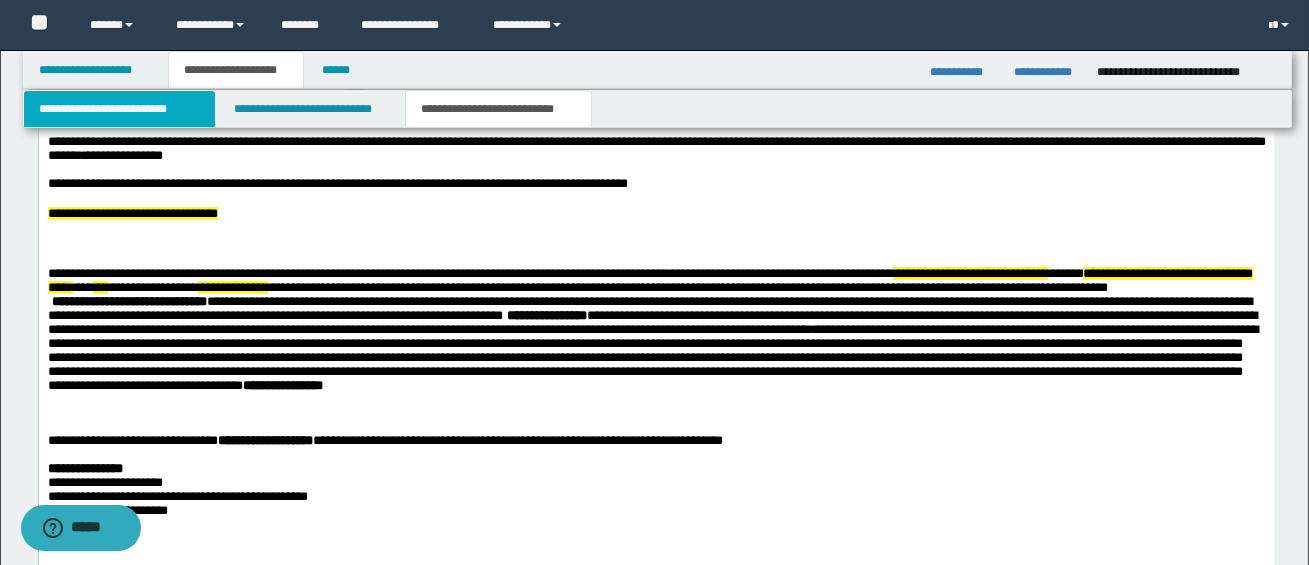 click on "**********" at bounding box center (119, 109) 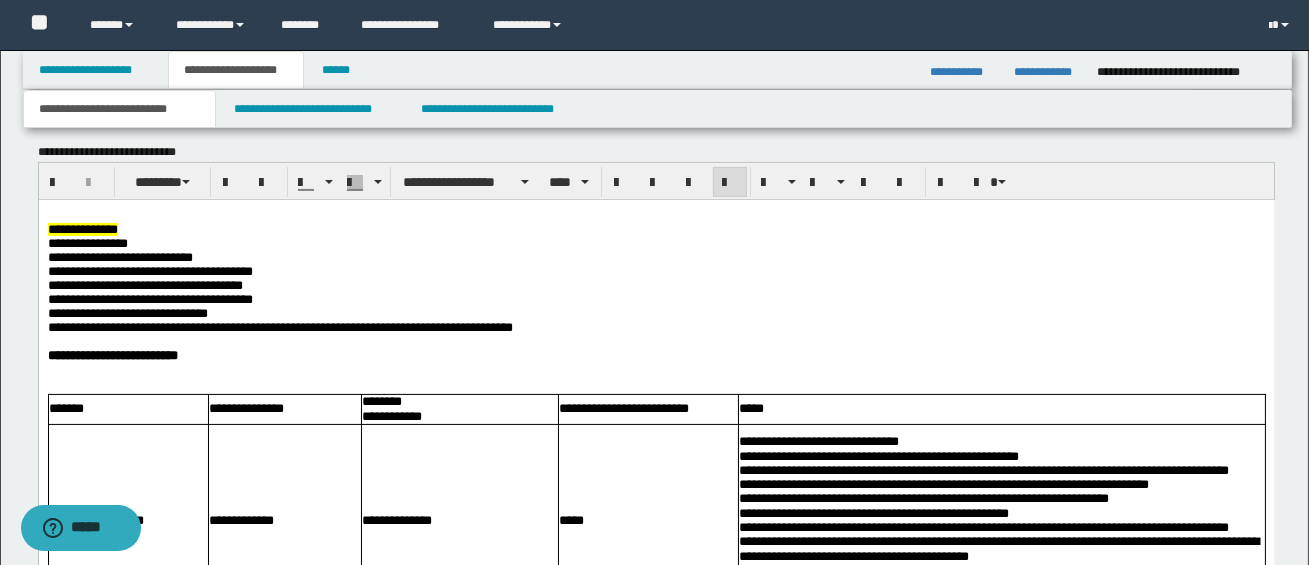 scroll, scrollTop: 896, scrollLeft: 0, axis: vertical 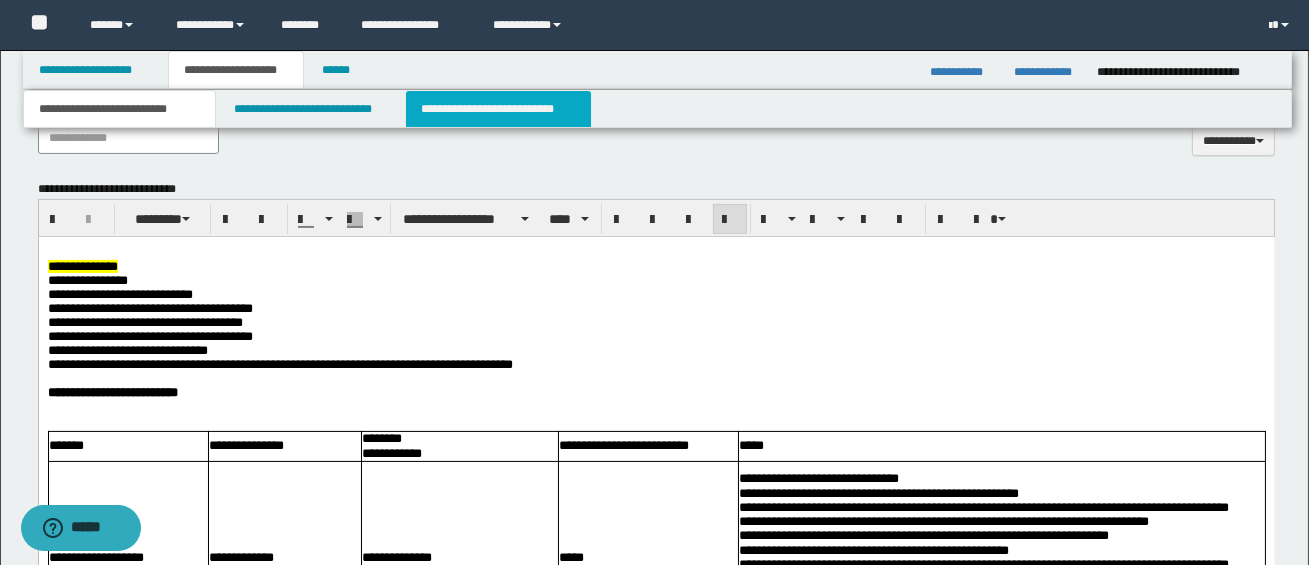 click on "**********" at bounding box center [498, 109] 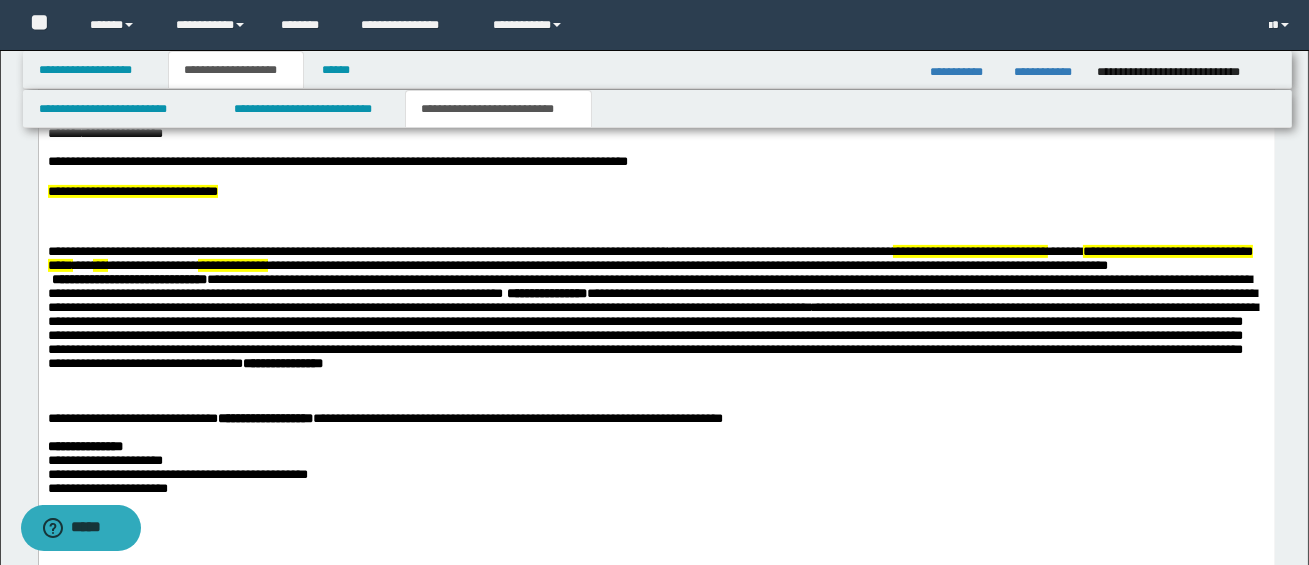 scroll, scrollTop: 1452, scrollLeft: 0, axis: vertical 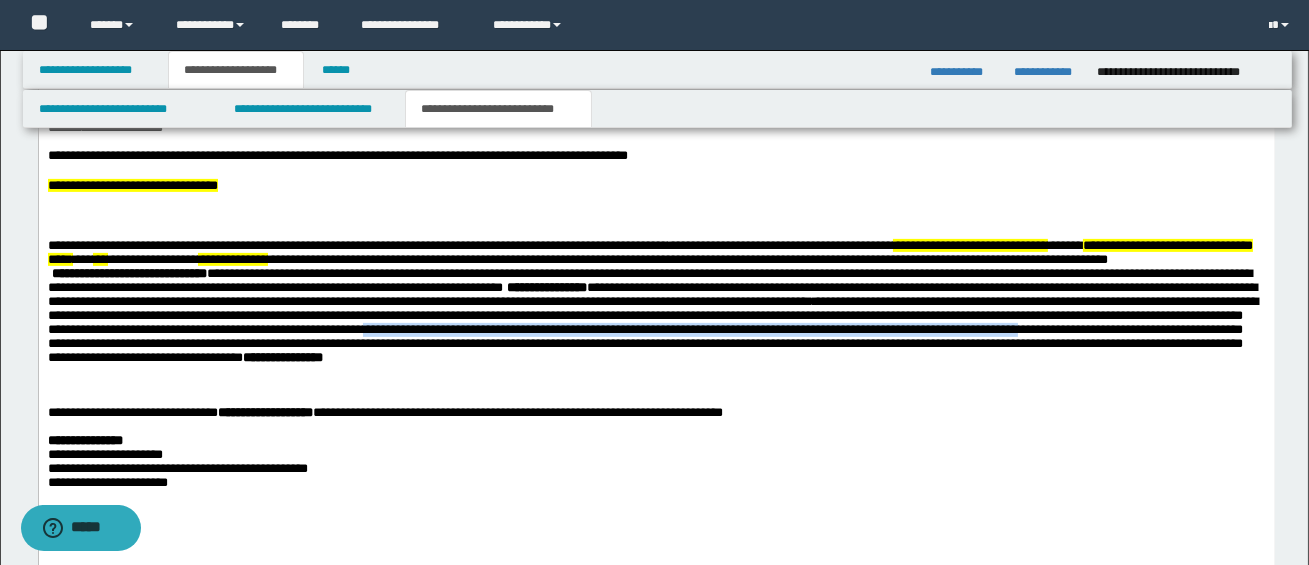 drag, startPoint x: 890, startPoint y: 349, endPoint x: 385, endPoint y: 361, distance: 505.14255 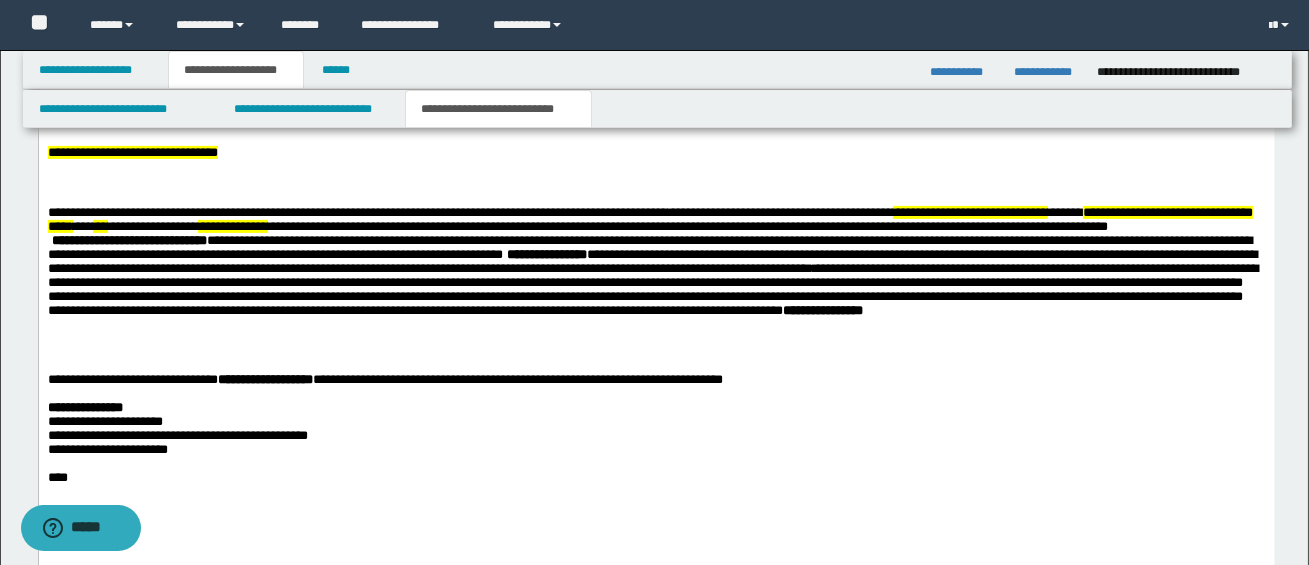 scroll, scrollTop: 1491, scrollLeft: 0, axis: vertical 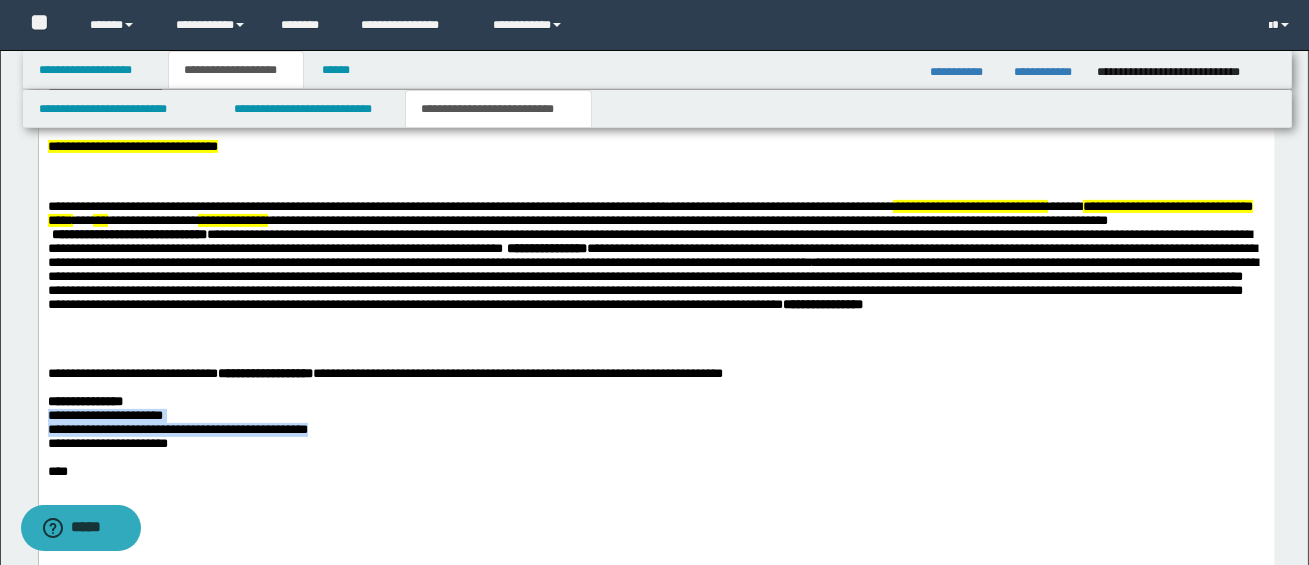 drag, startPoint x: 51, startPoint y: 432, endPoint x: 344, endPoint y: 449, distance: 293.49277 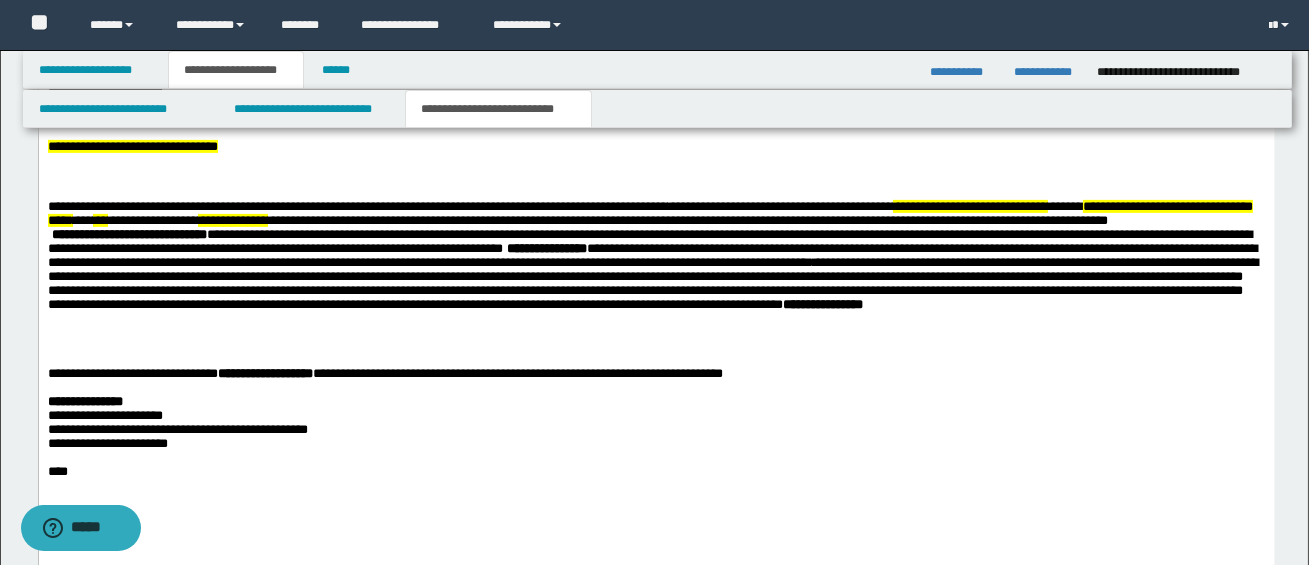 click on "**********" at bounding box center [656, 444] 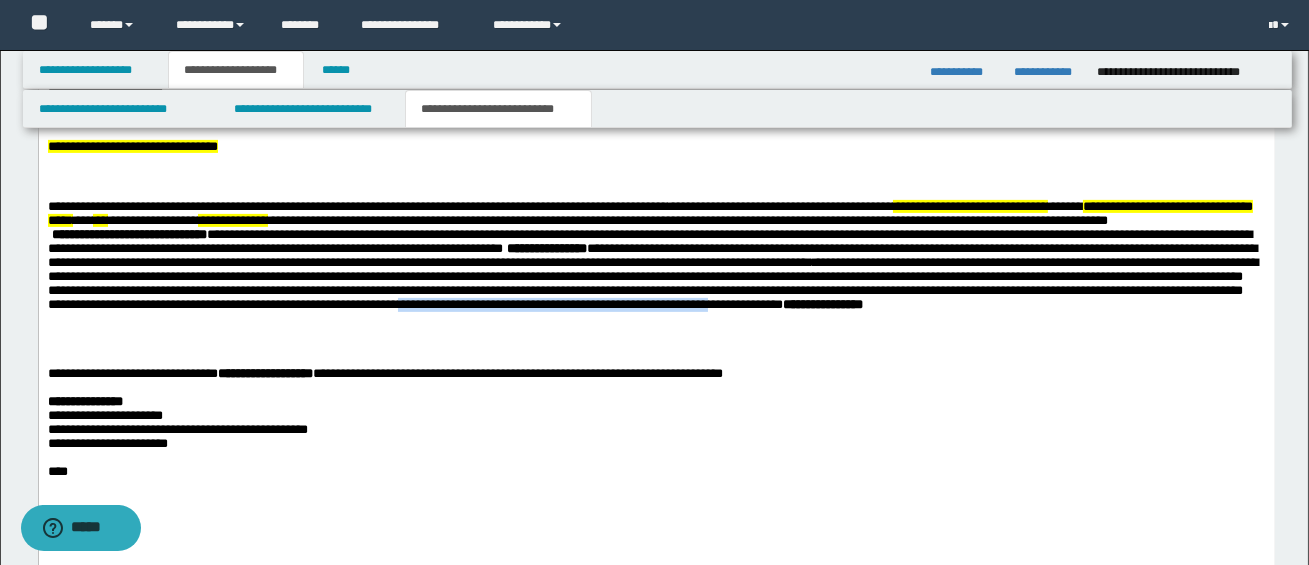 drag, startPoint x: 1024, startPoint y: 324, endPoint x: 133, endPoint y: 339, distance: 891.1263 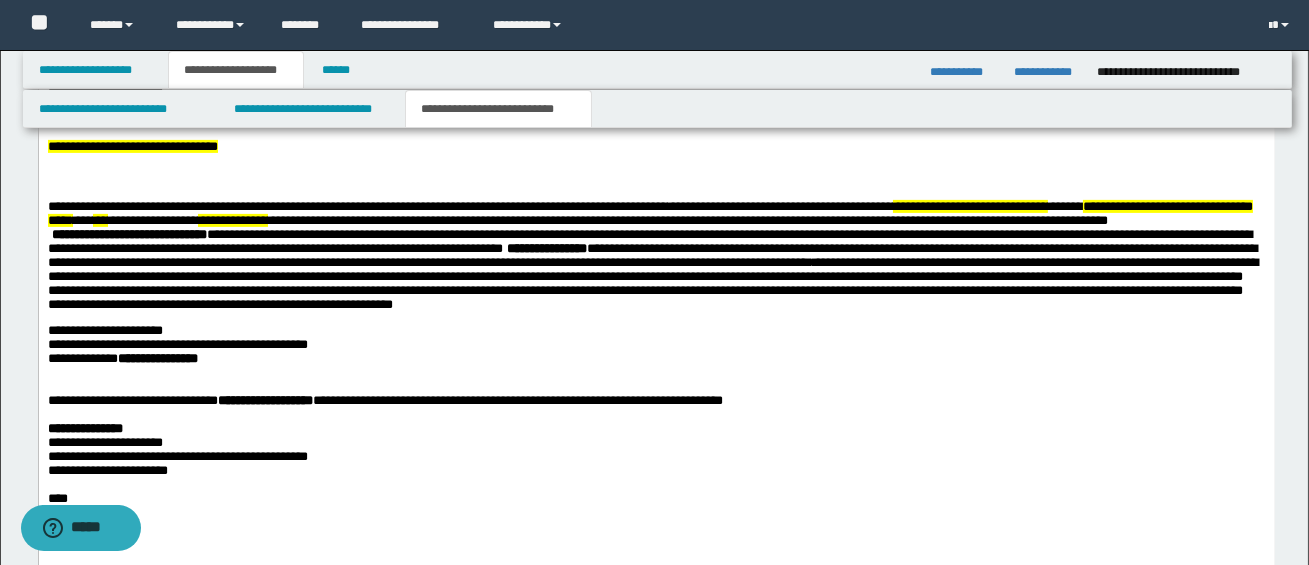 click on "**********" at bounding box center [104, 330] 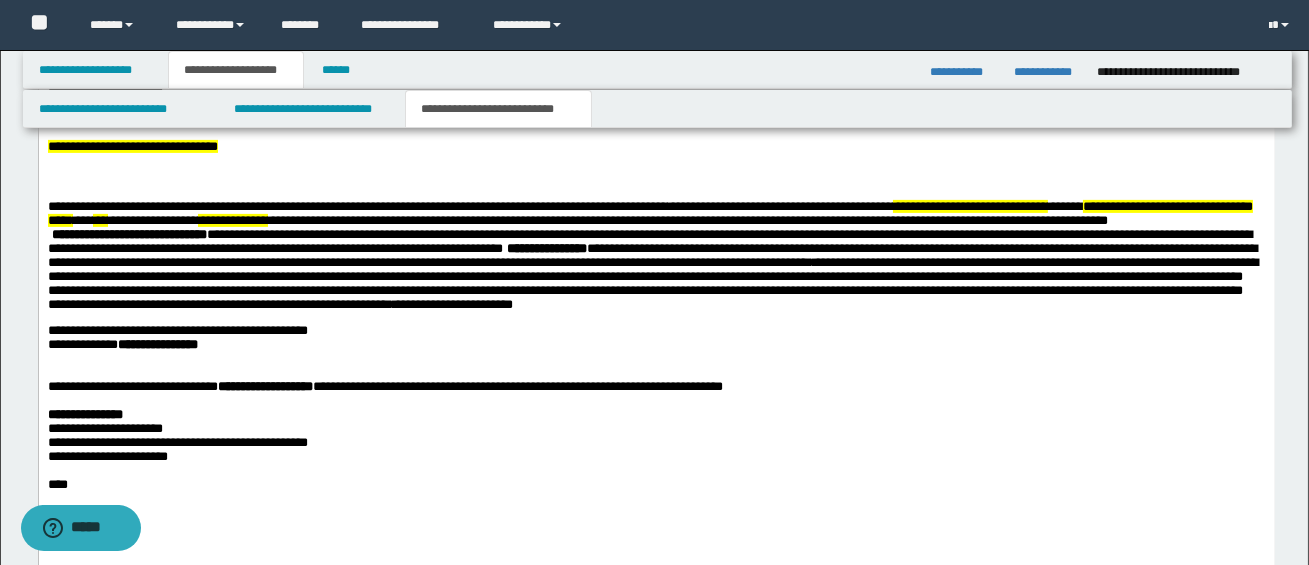 click on "**********" at bounding box center (177, 330) 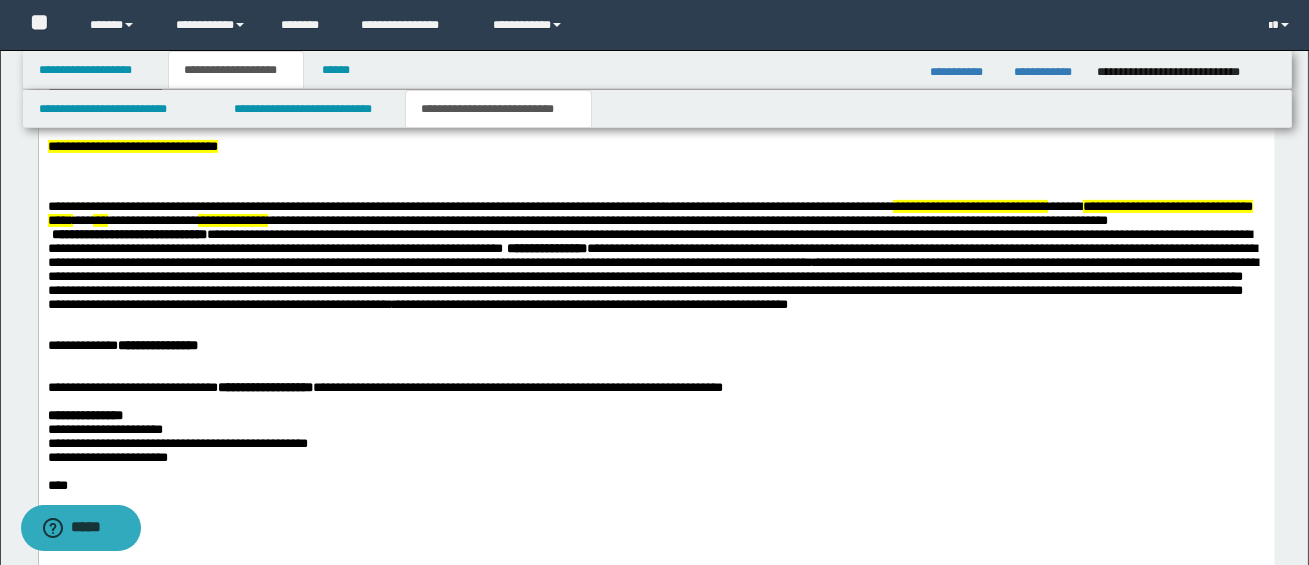 click on "**********" at bounding box center (656, 298) 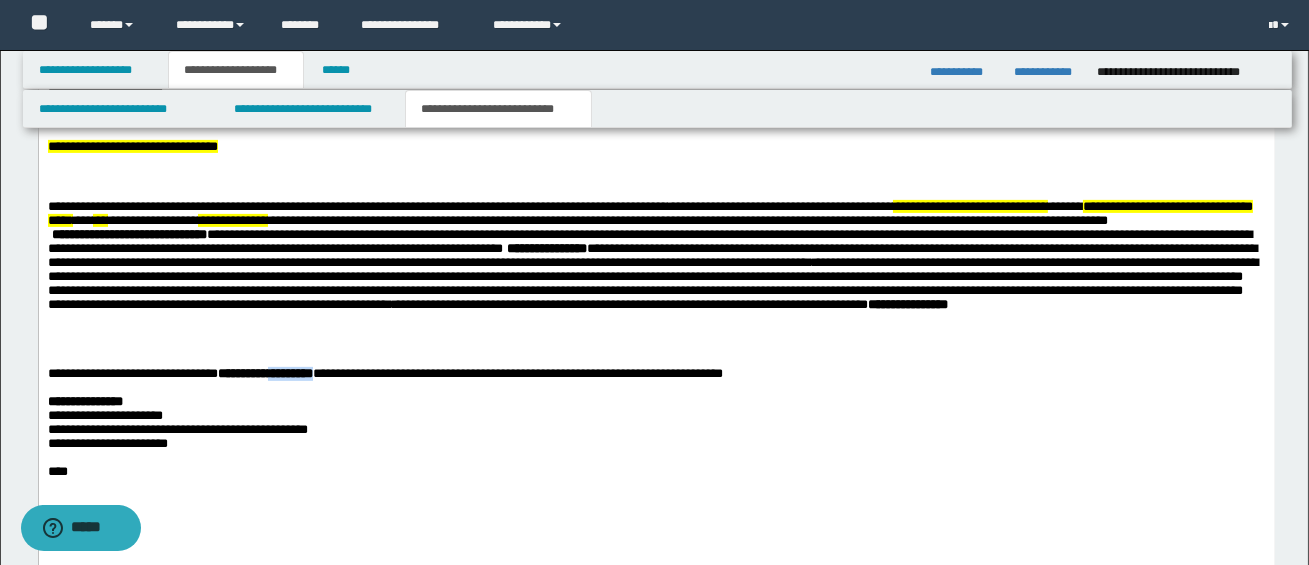 drag, startPoint x: 308, startPoint y: 383, endPoint x: 387, endPoint y: 387, distance: 79.101204 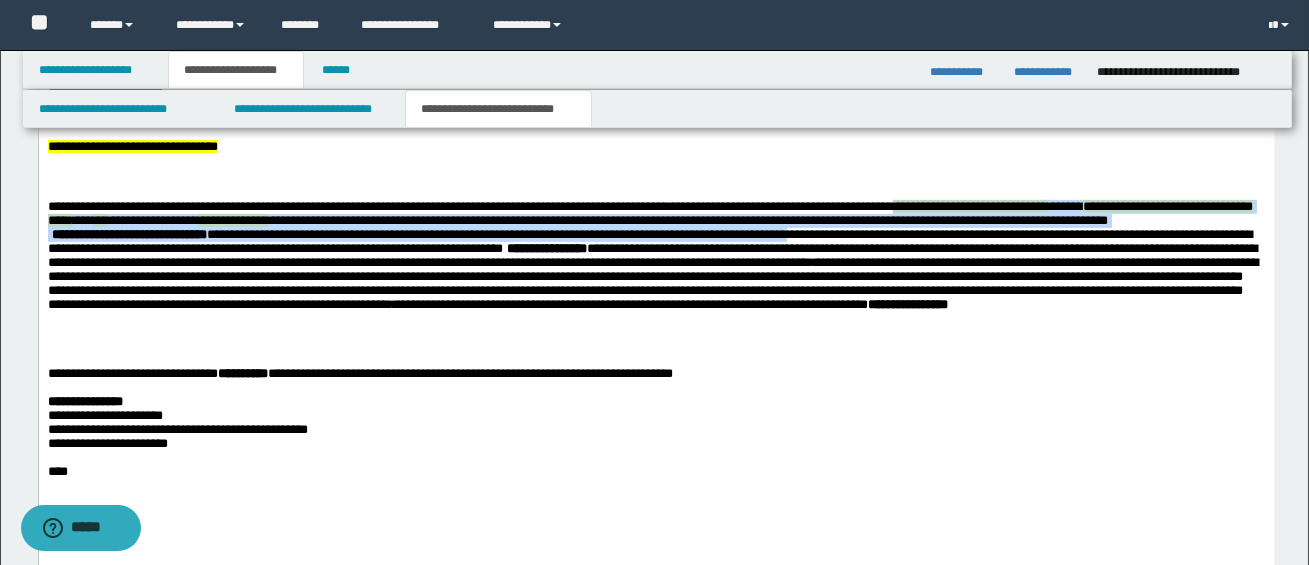 drag, startPoint x: 947, startPoint y: 214, endPoint x: 948, endPoint y: 239, distance: 25.019993 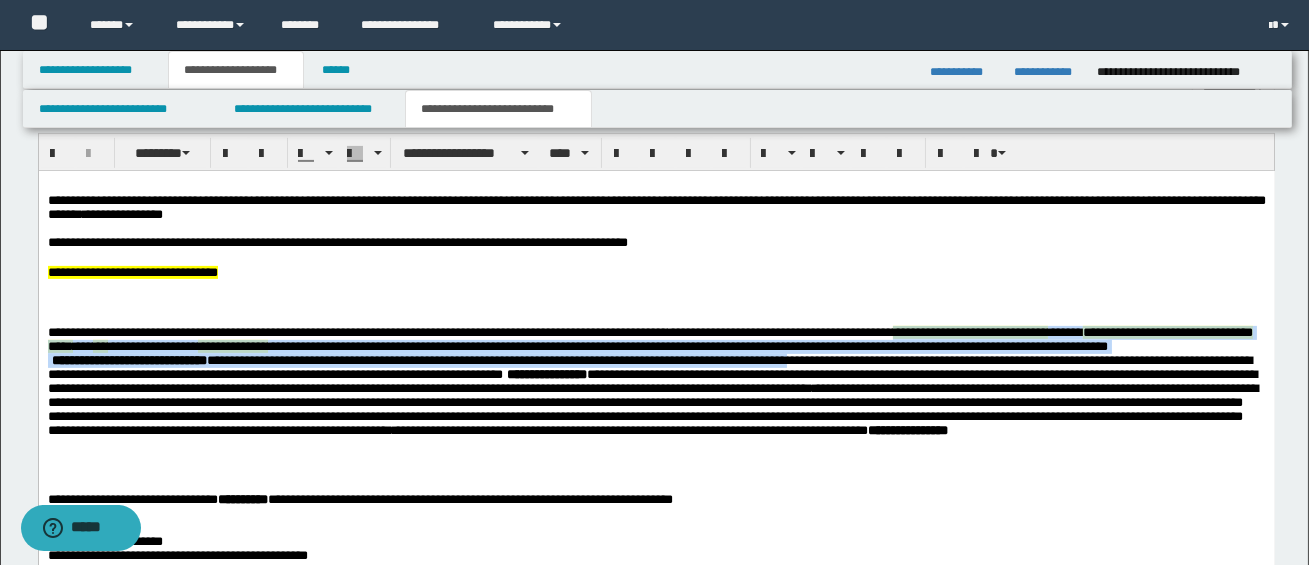 scroll, scrollTop: 1363, scrollLeft: 0, axis: vertical 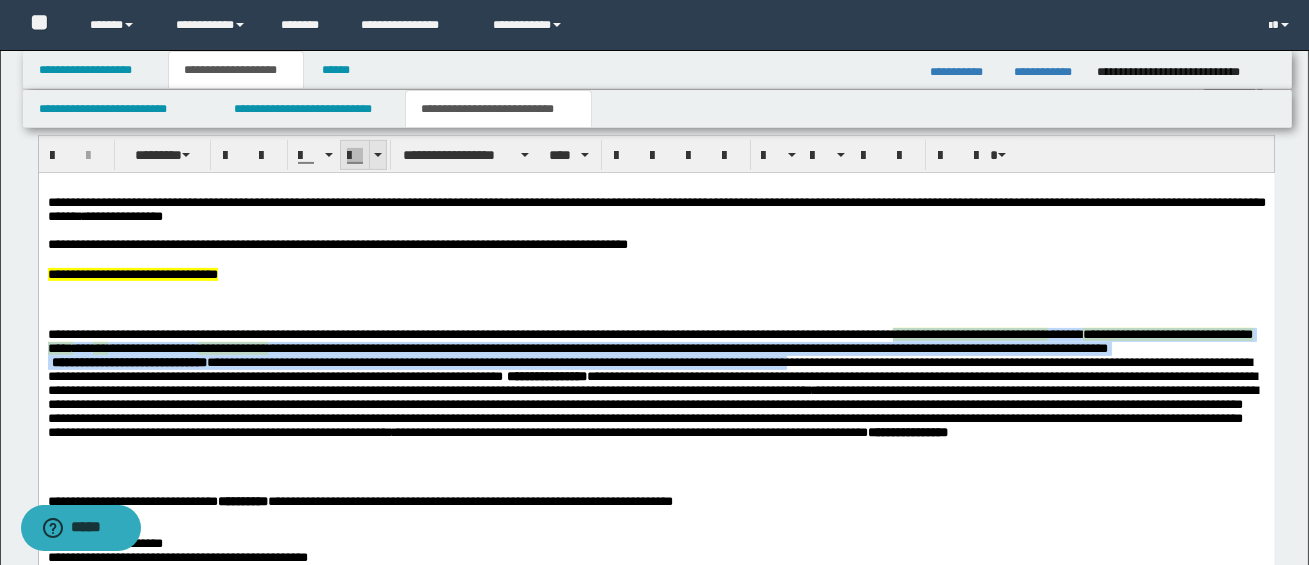click at bounding box center [377, 155] 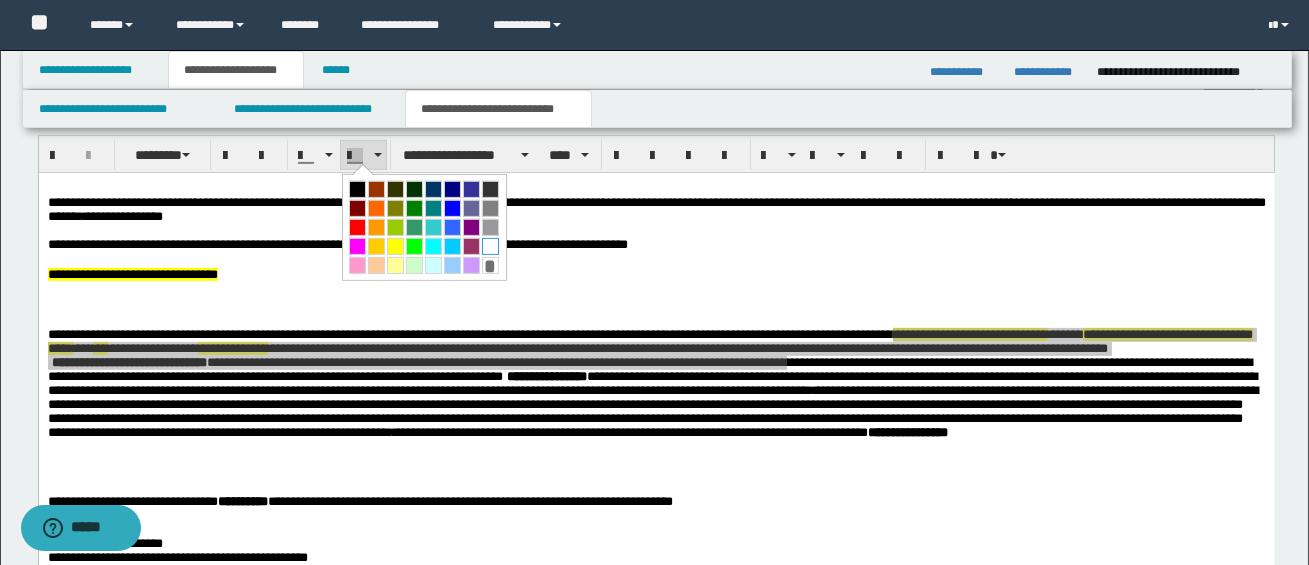 click at bounding box center [490, 246] 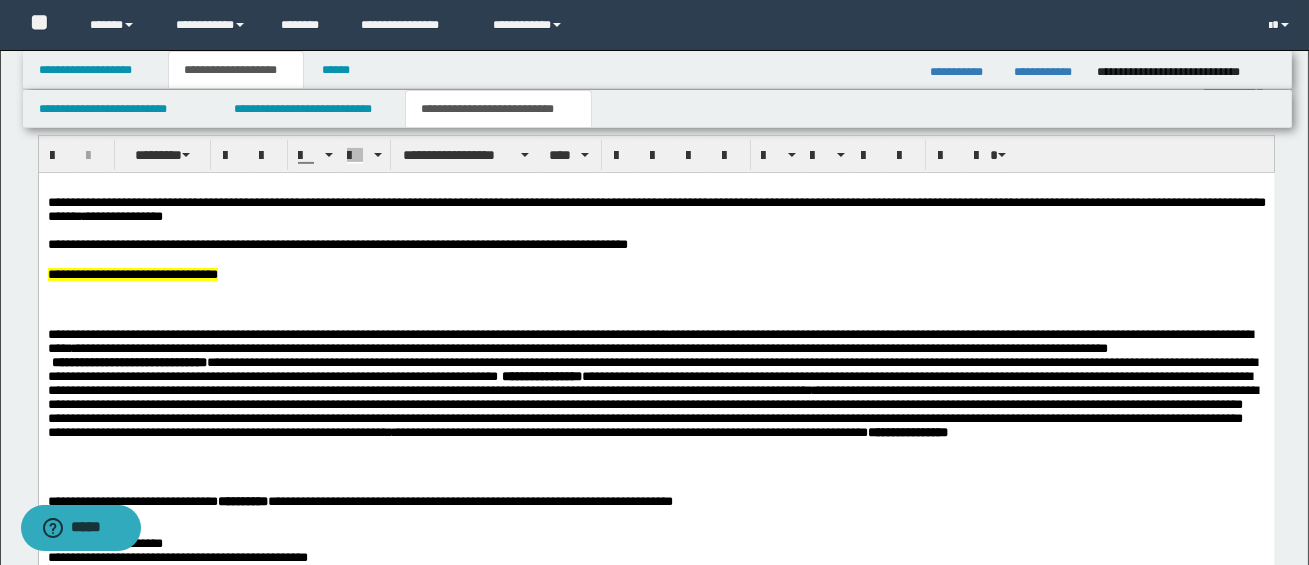 click on "**********" at bounding box center (652, 411) 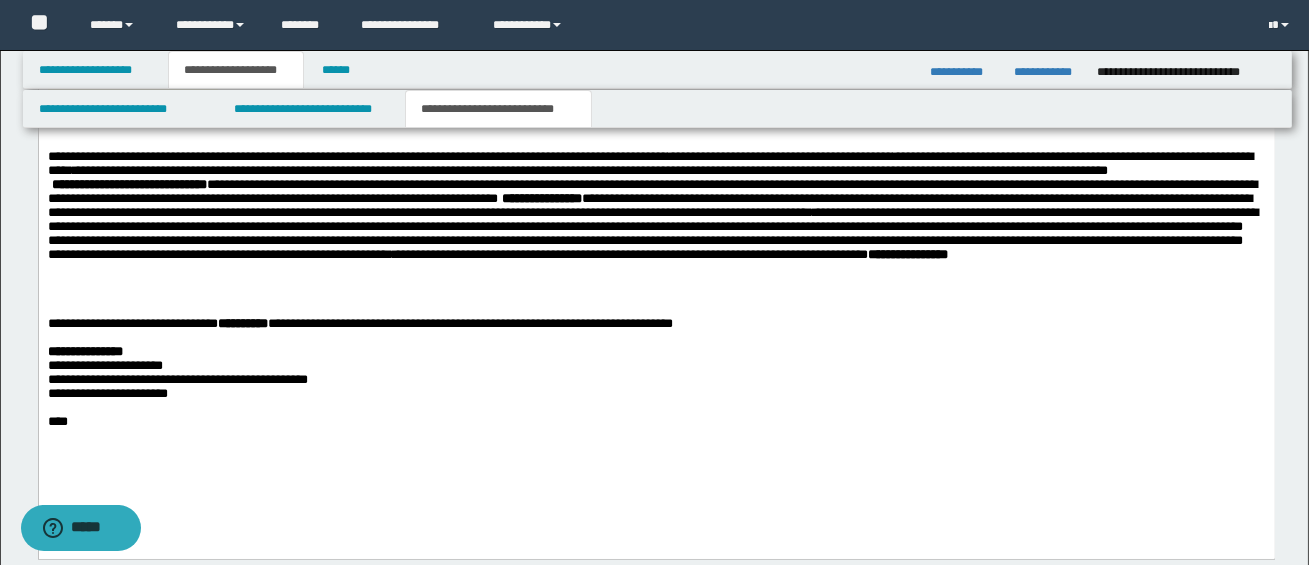 scroll, scrollTop: 1543, scrollLeft: 0, axis: vertical 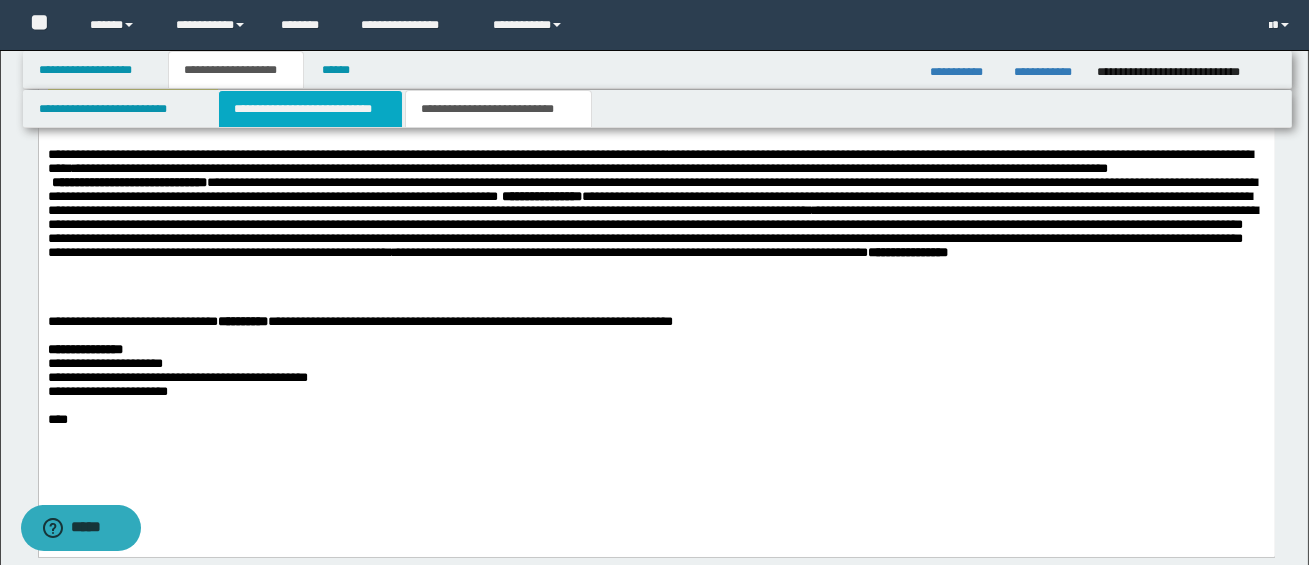 click on "**********" at bounding box center (310, 109) 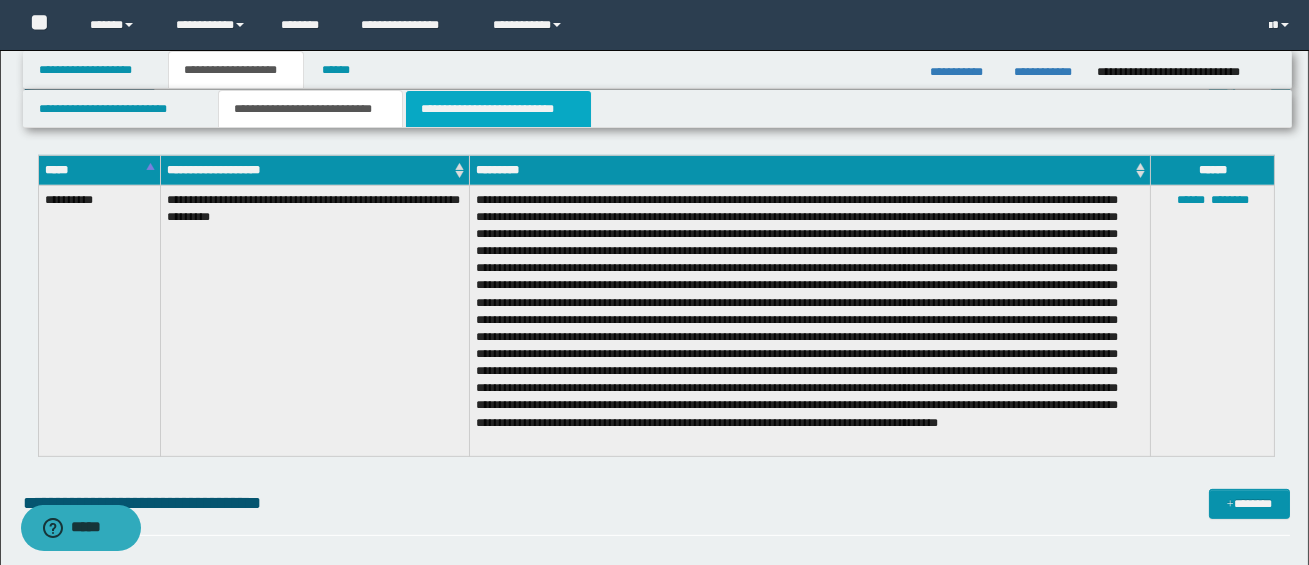 click on "**********" at bounding box center [498, 109] 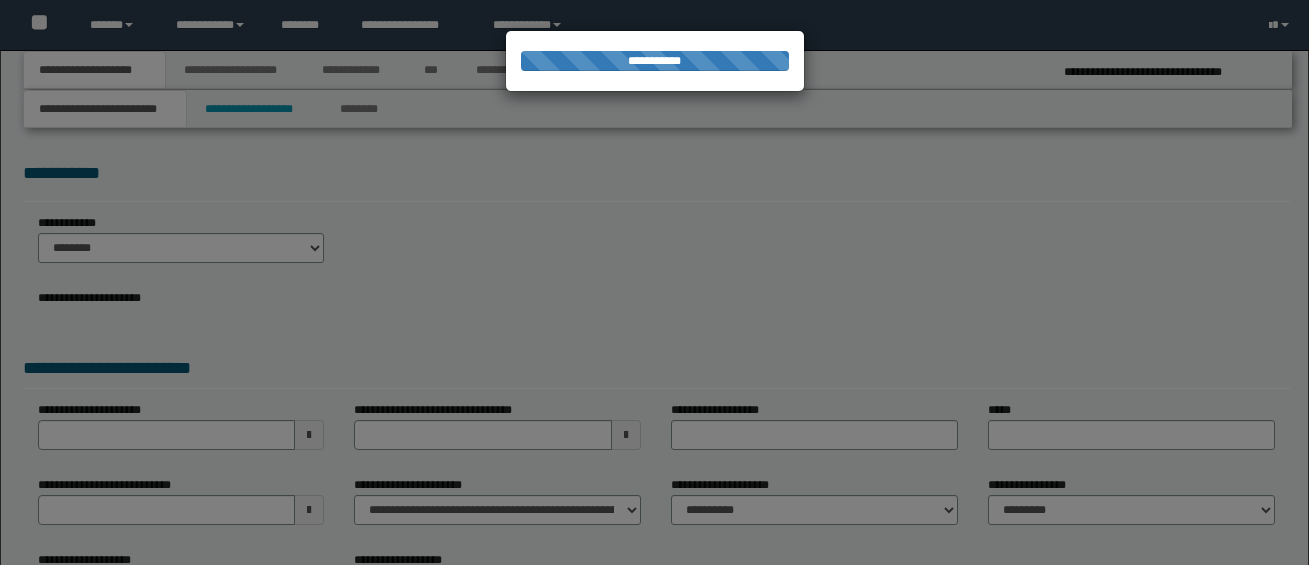scroll, scrollTop: 0, scrollLeft: 0, axis: both 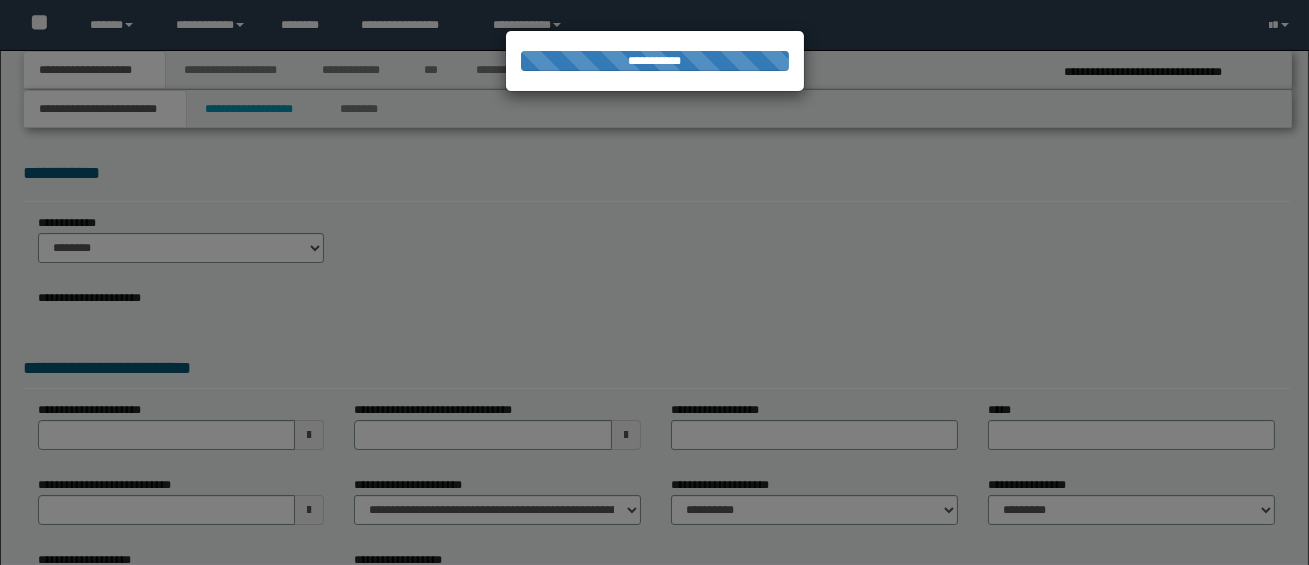 select on "*" 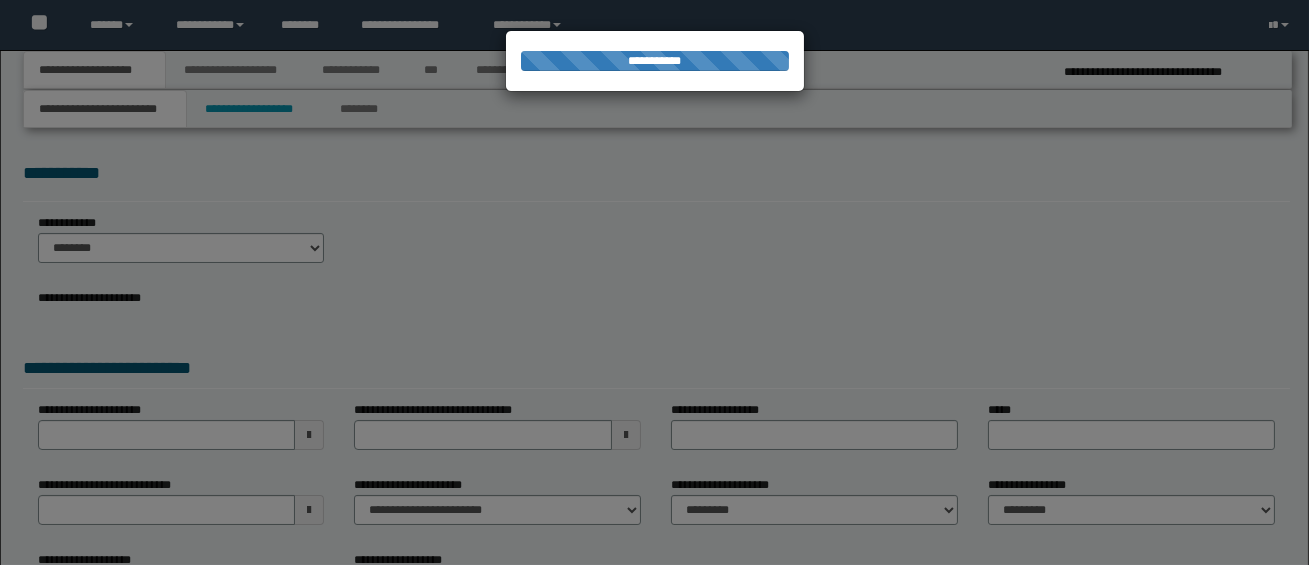 type on "**********" 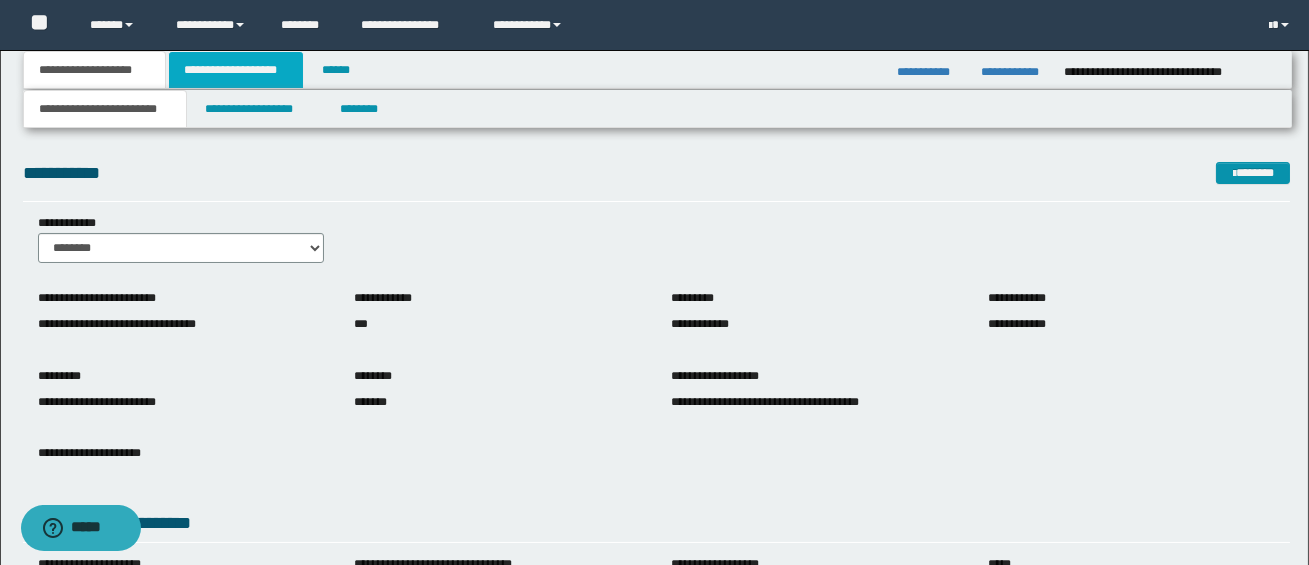 click on "**********" at bounding box center [236, 70] 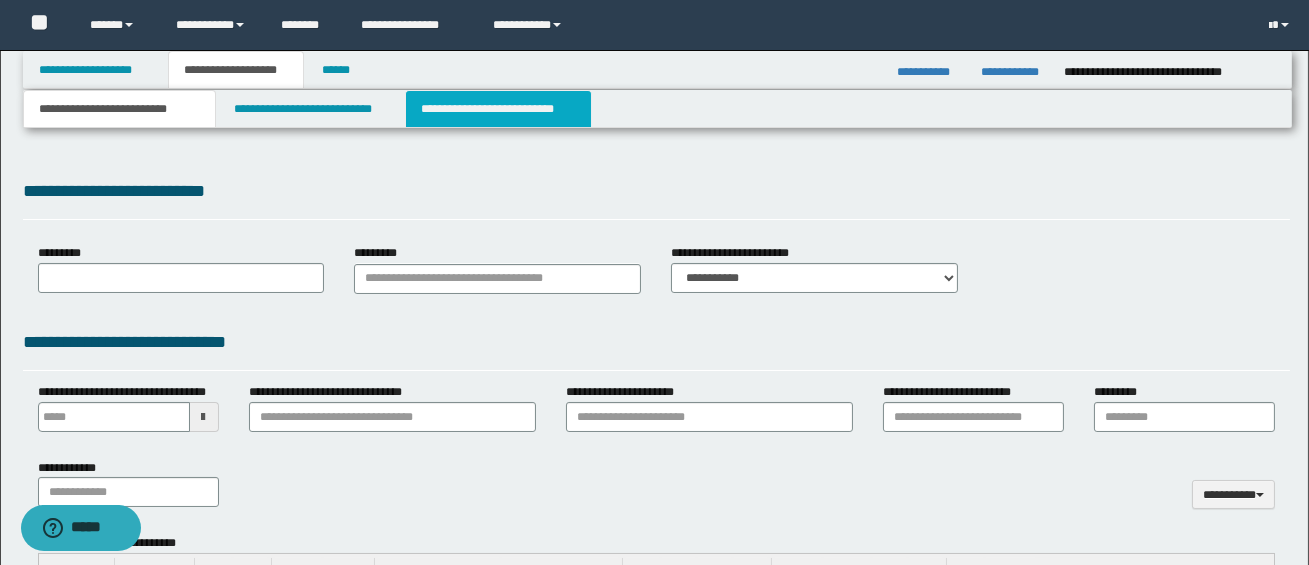 type 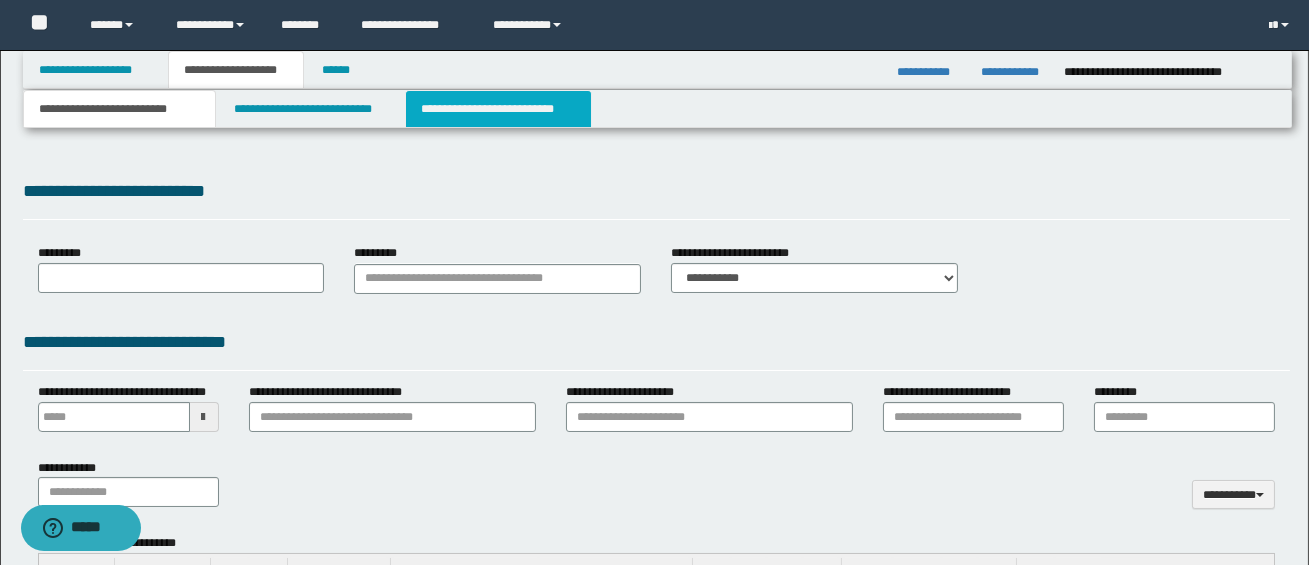 type on "**********" 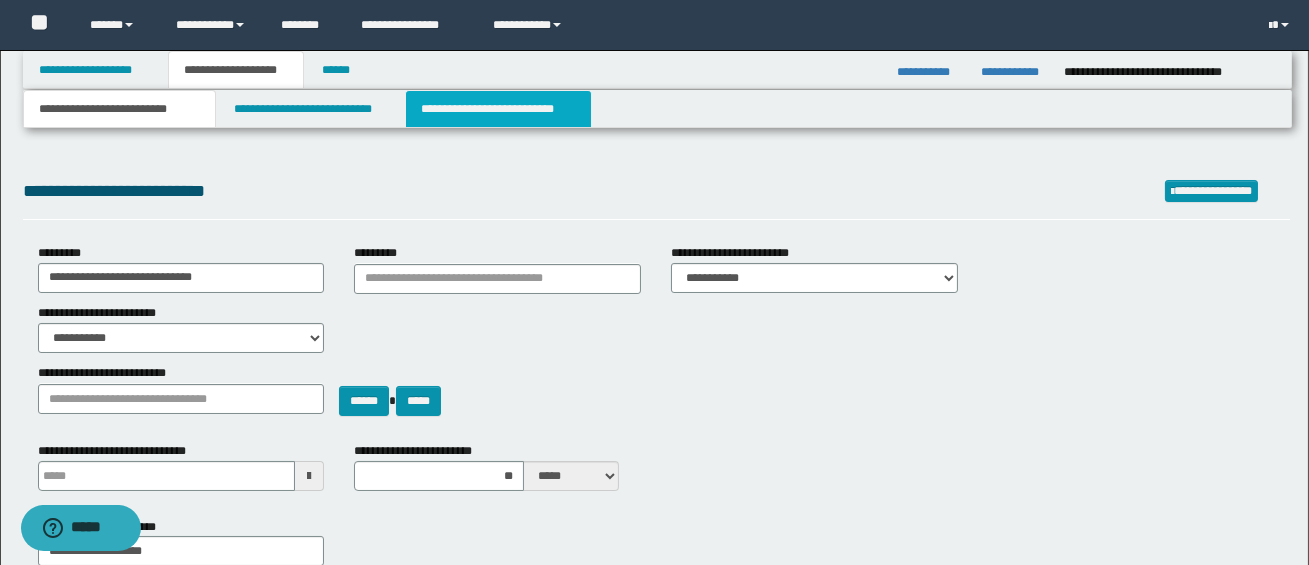 click on "**********" at bounding box center (498, 109) 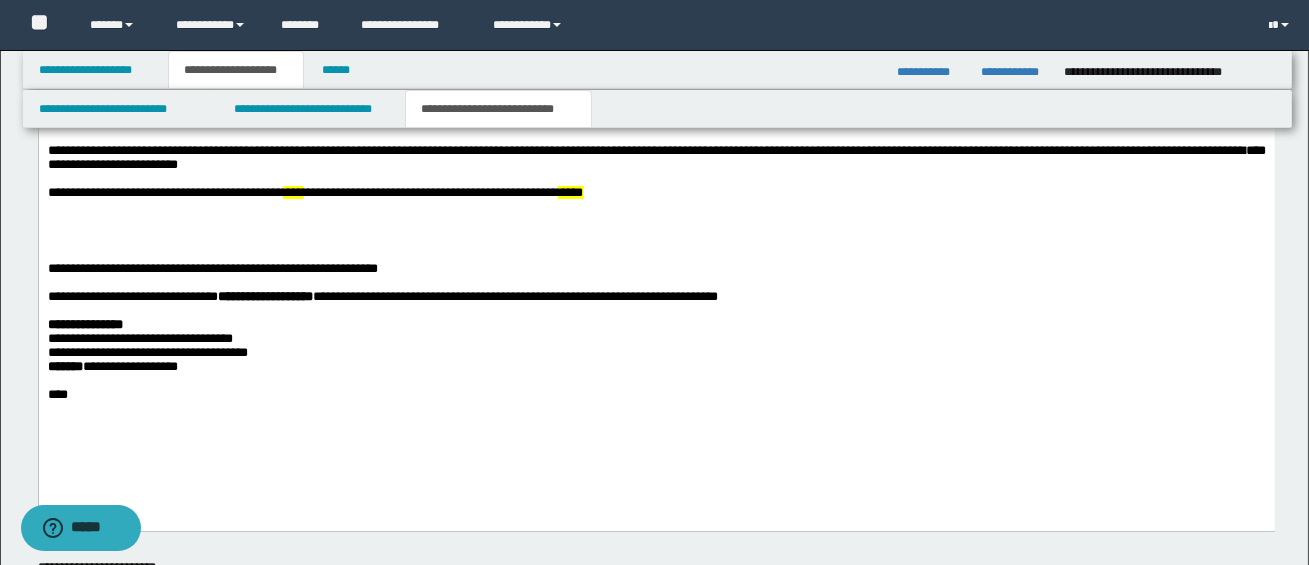 scroll, scrollTop: 1080, scrollLeft: 0, axis: vertical 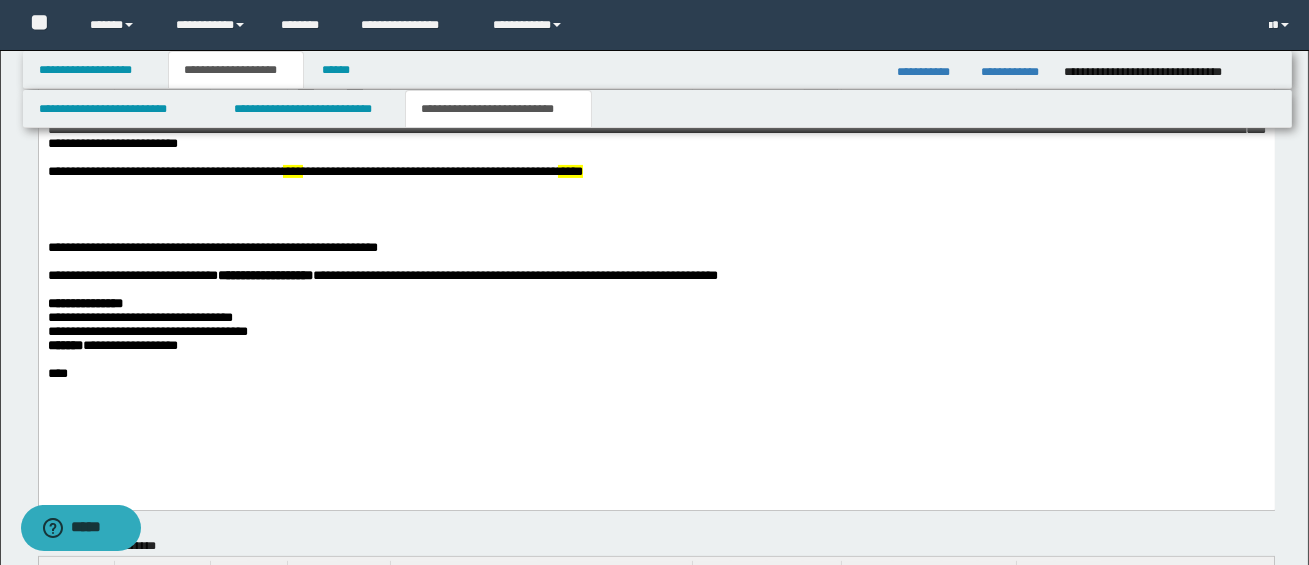 click on "**********" at bounding box center (656, 247) 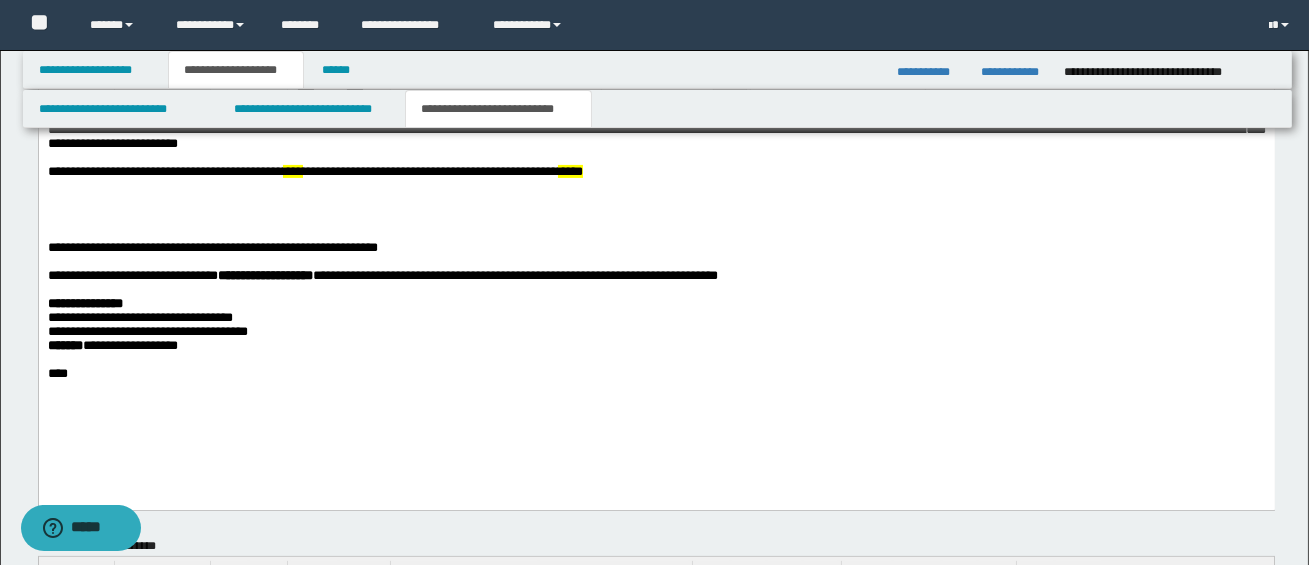 type 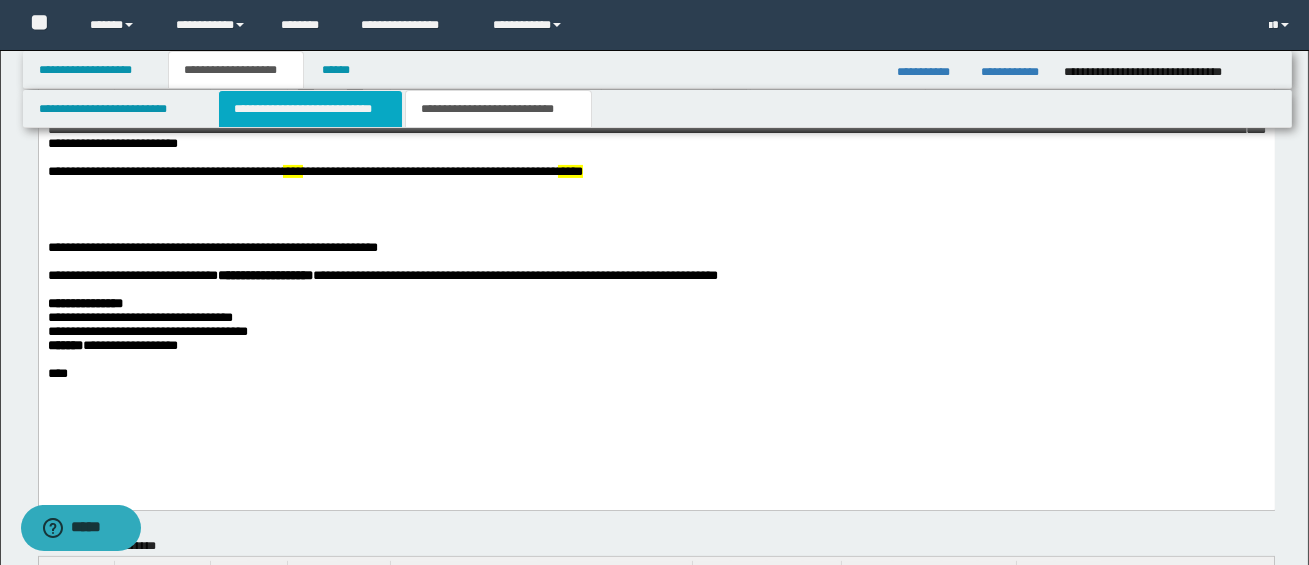 click on "**********" at bounding box center (310, 109) 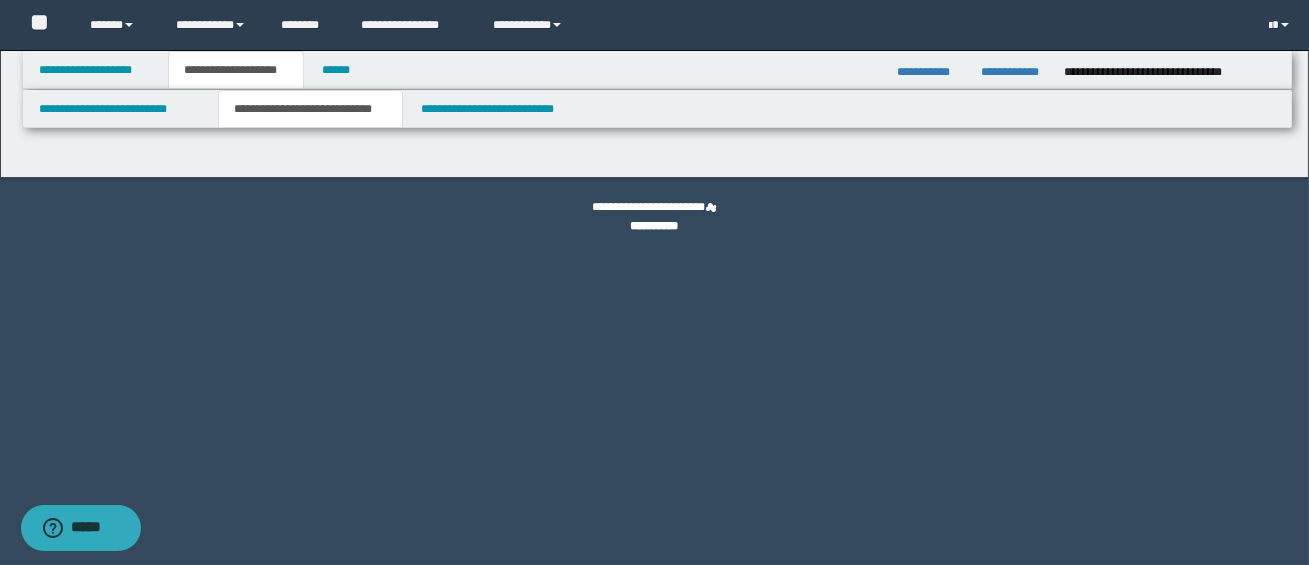 scroll, scrollTop: 0, scrollLeft: 0, axis: both 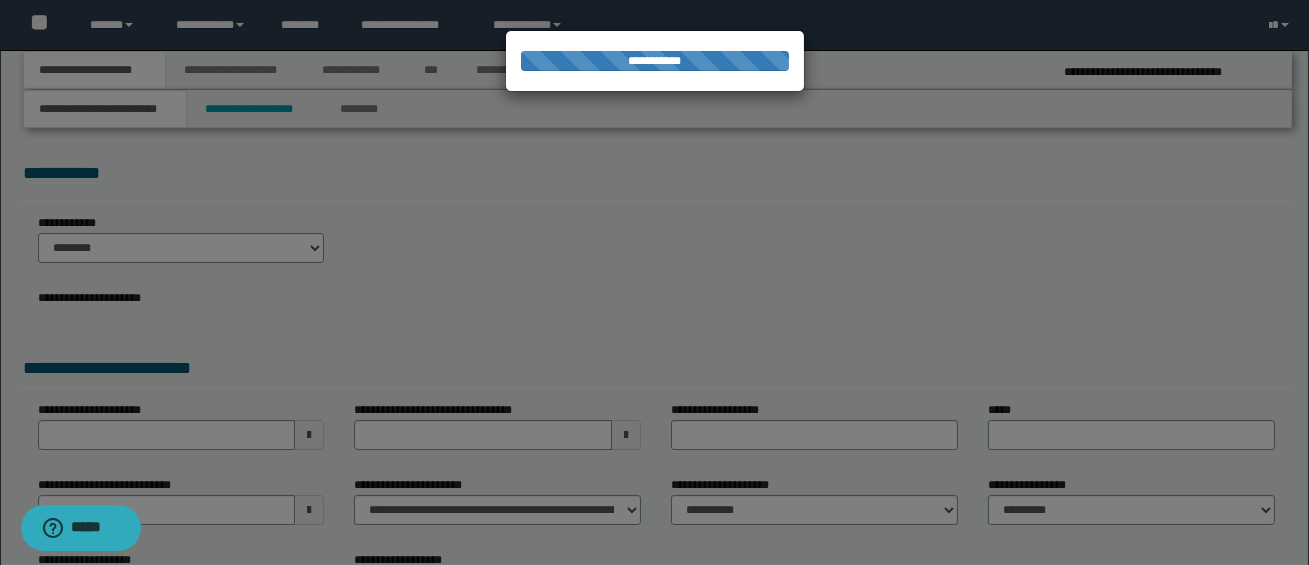 select on "*" 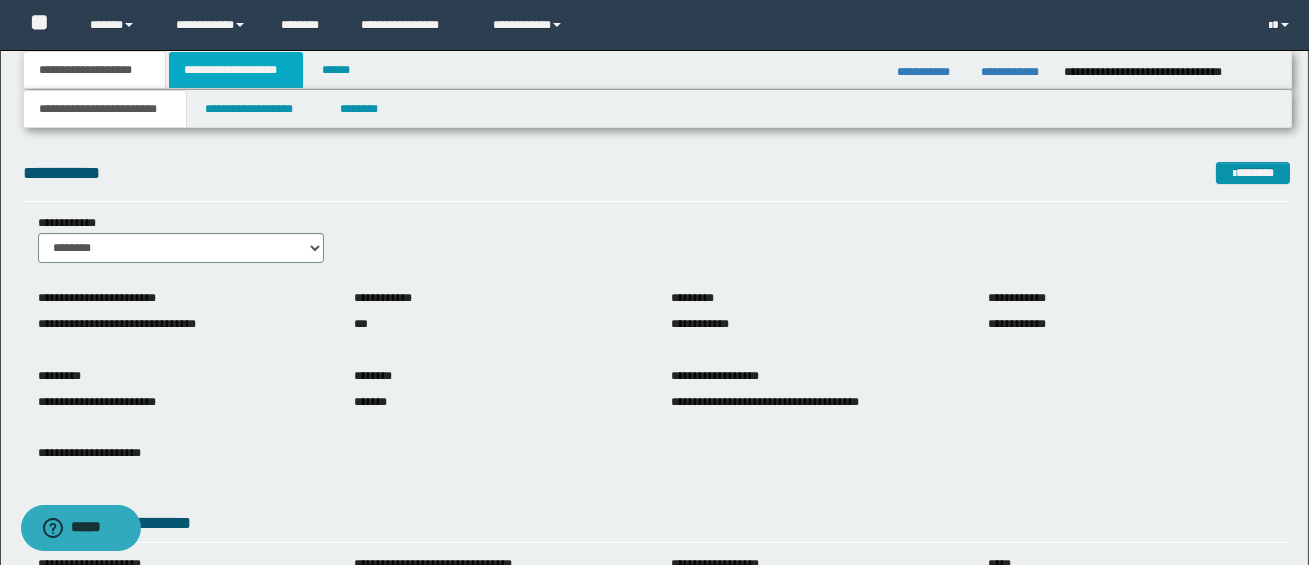 click on "**********" at bounding box center [236, 70] 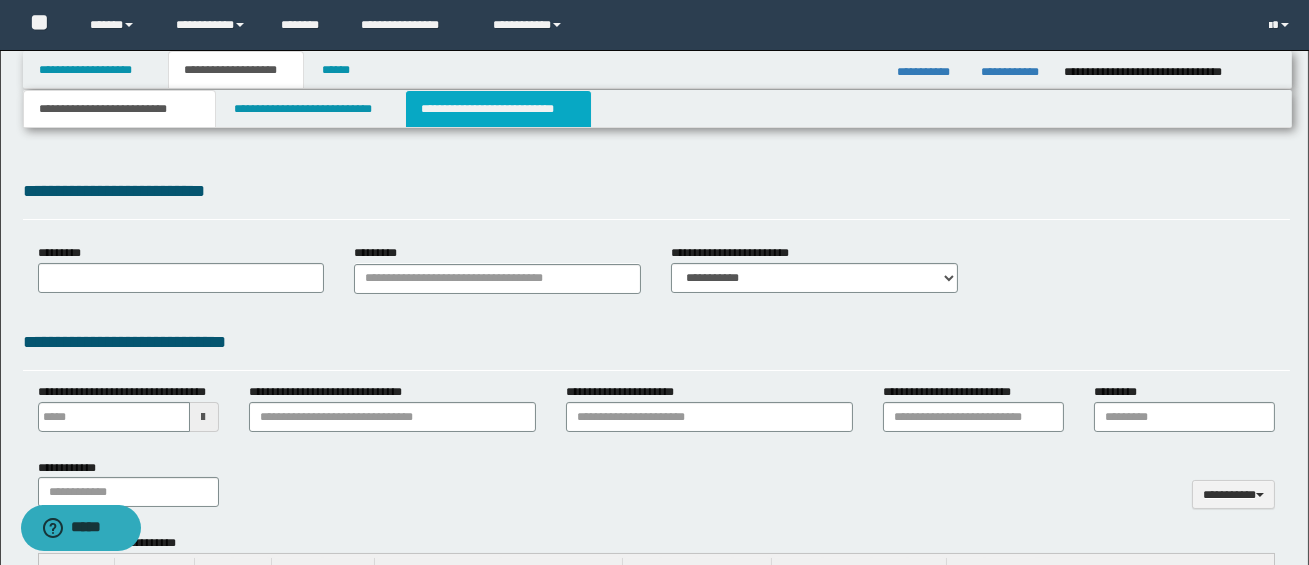 type 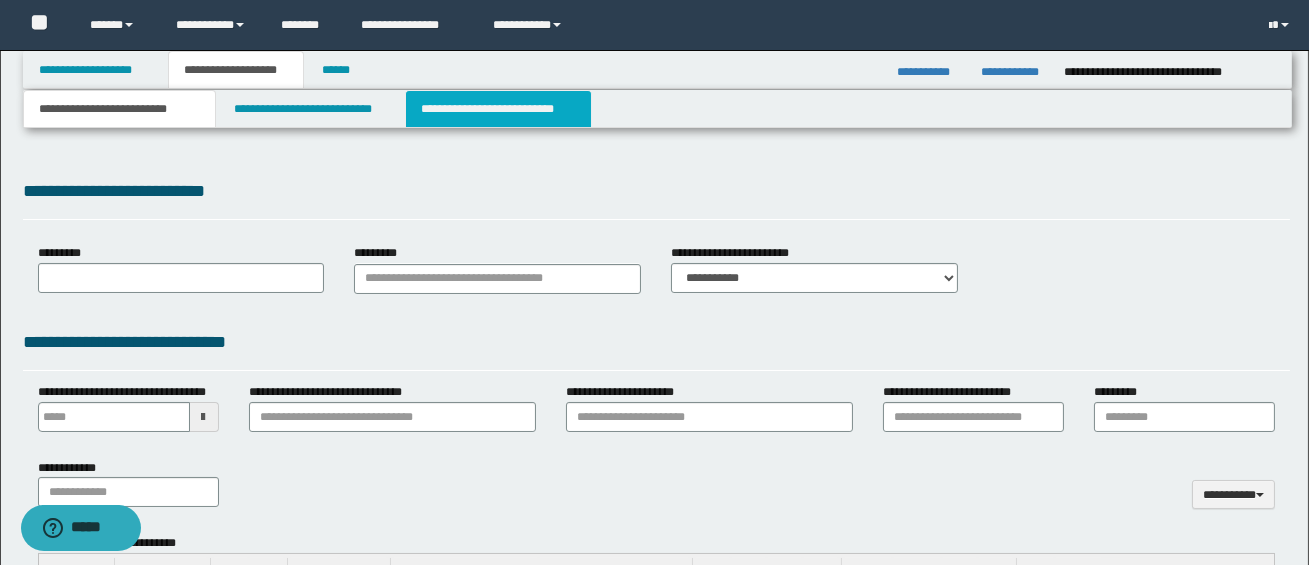 click on "**********" at bounding box center [498, 109] 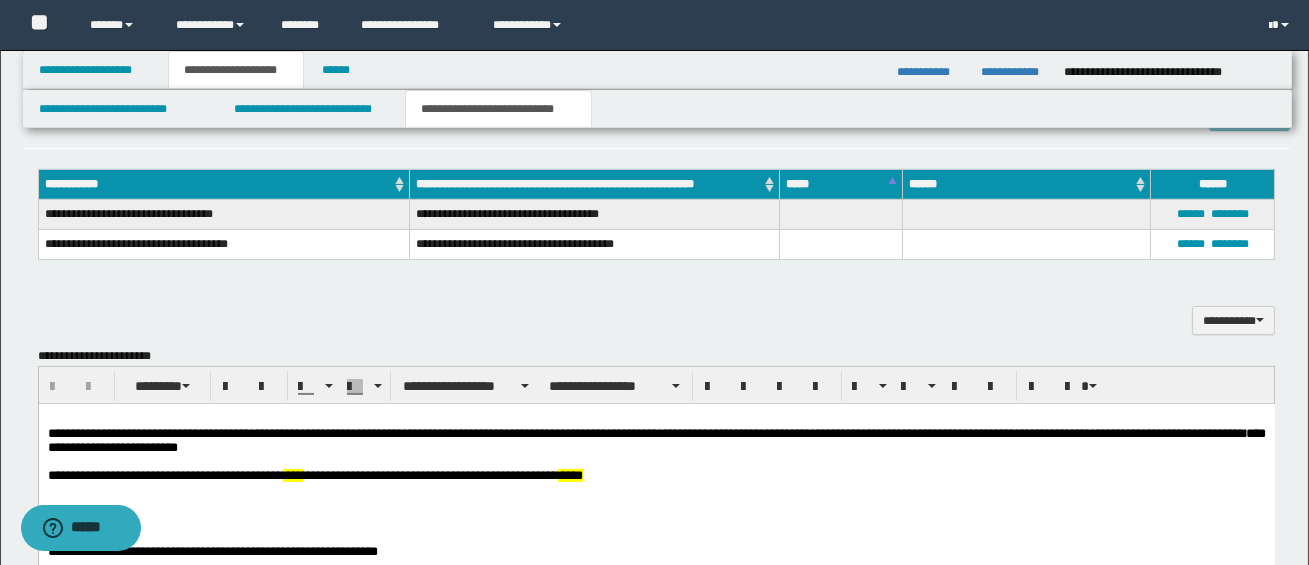 scroll, scrollTop: 779, scrollLeft: 0, axis: vertical 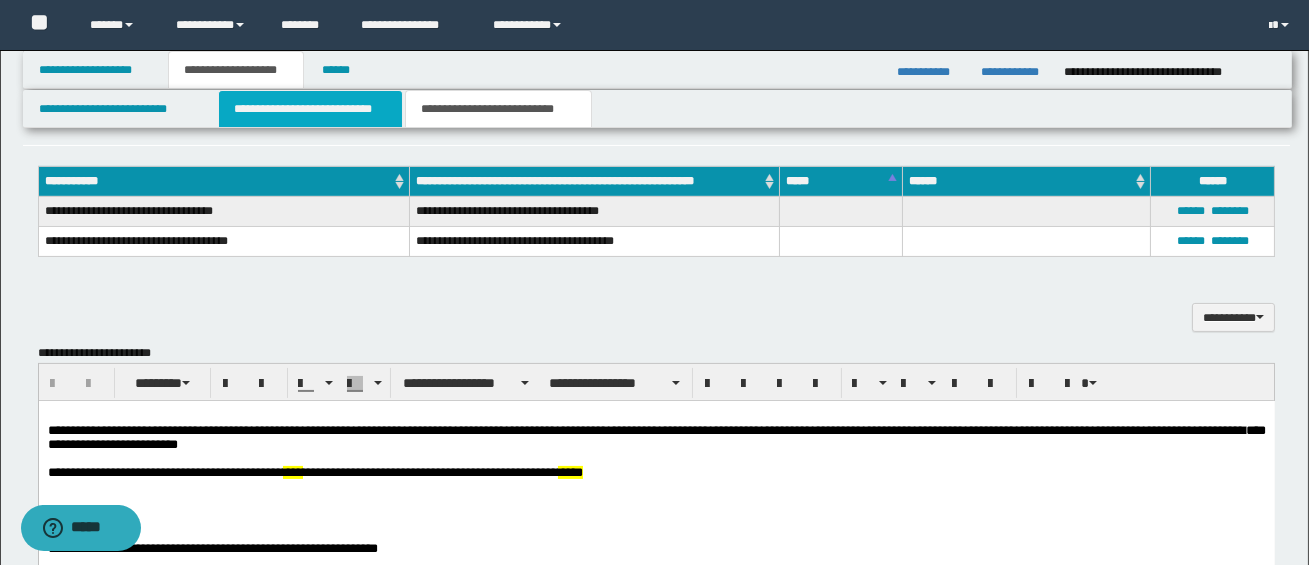 click on "**********" at bounding box center [310, 109] 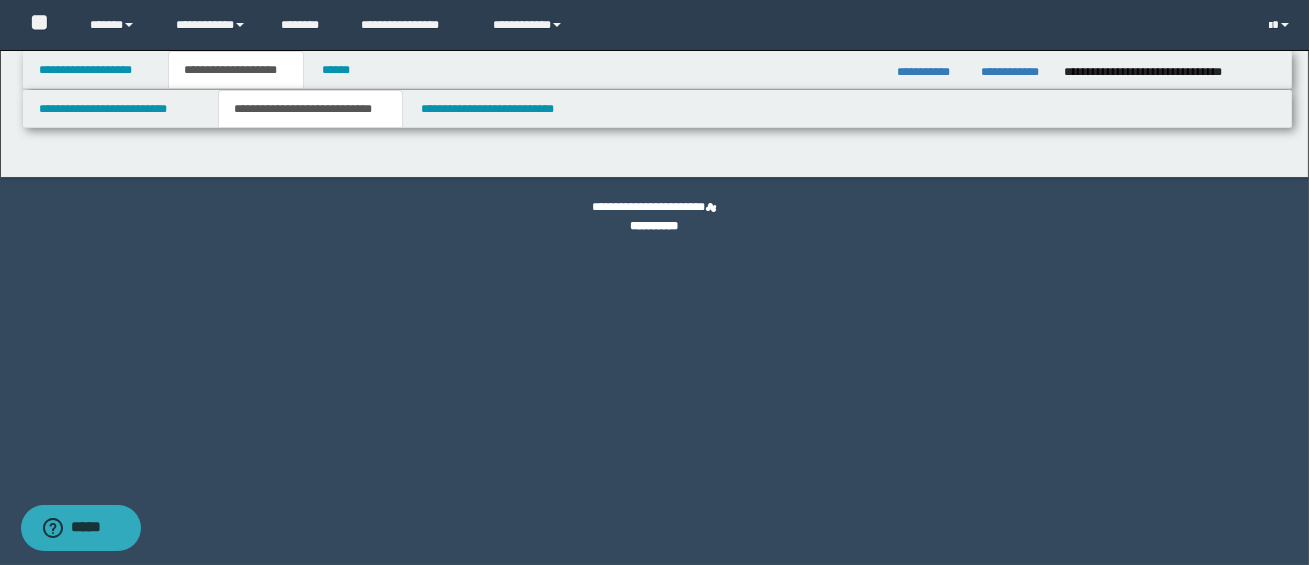 select on "*" 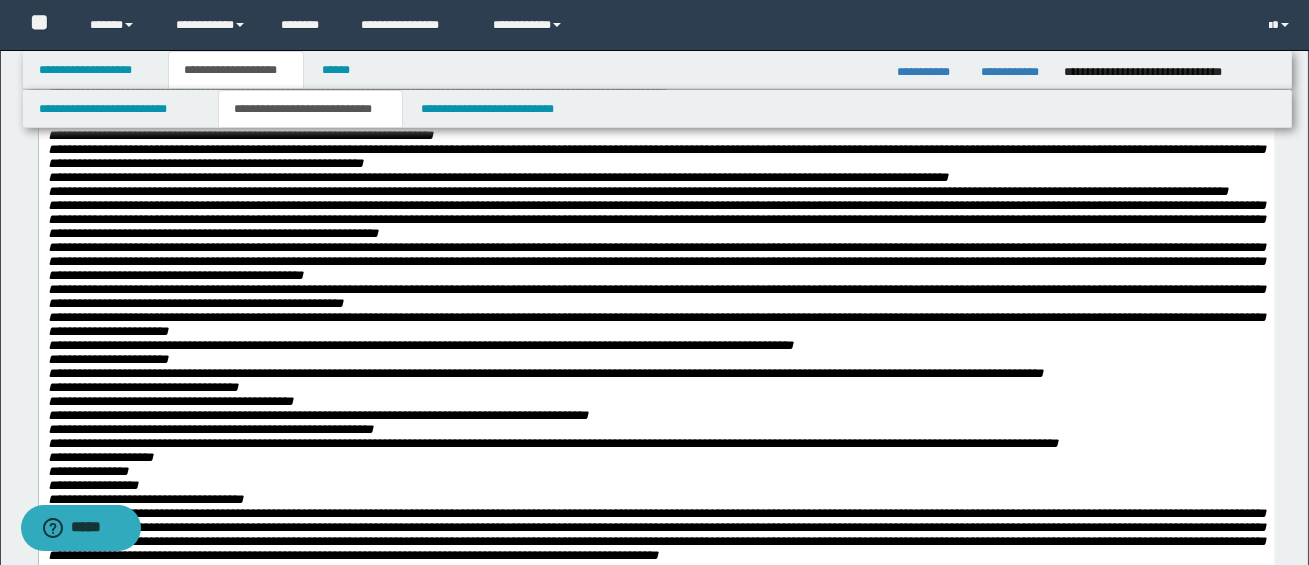 scroll, scrollTop: 529, scrollLeft: 0, axis: vertical 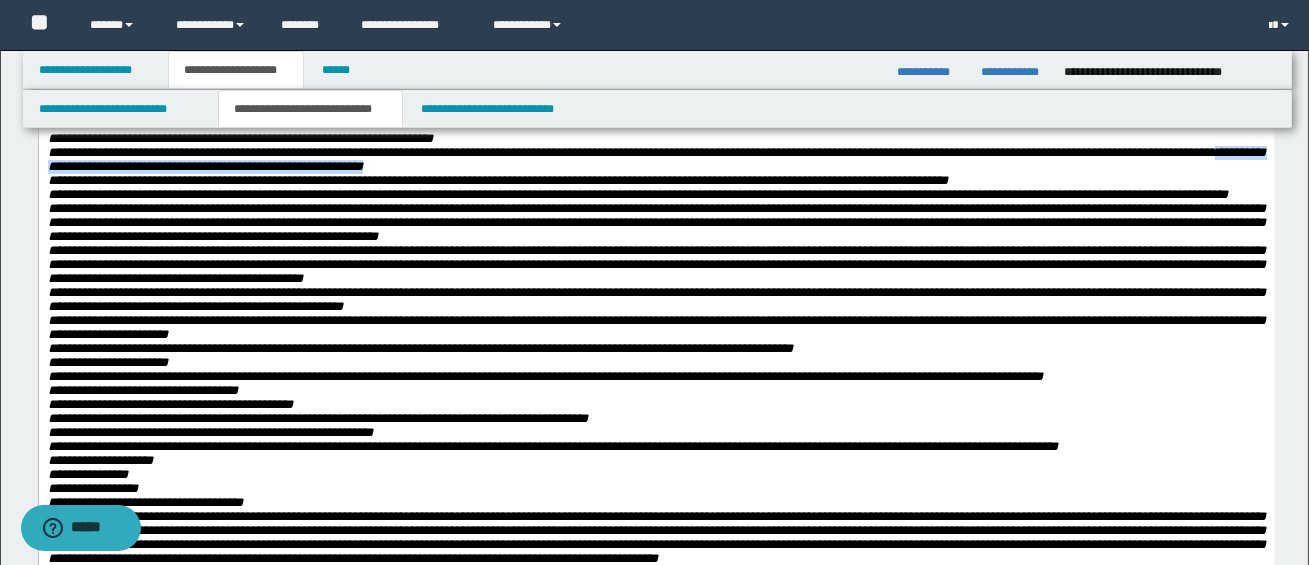 drag, startPoint x: 138, startPoint y: 228, endPoint x: 552, endPoint y: 230, distance: 414.00482 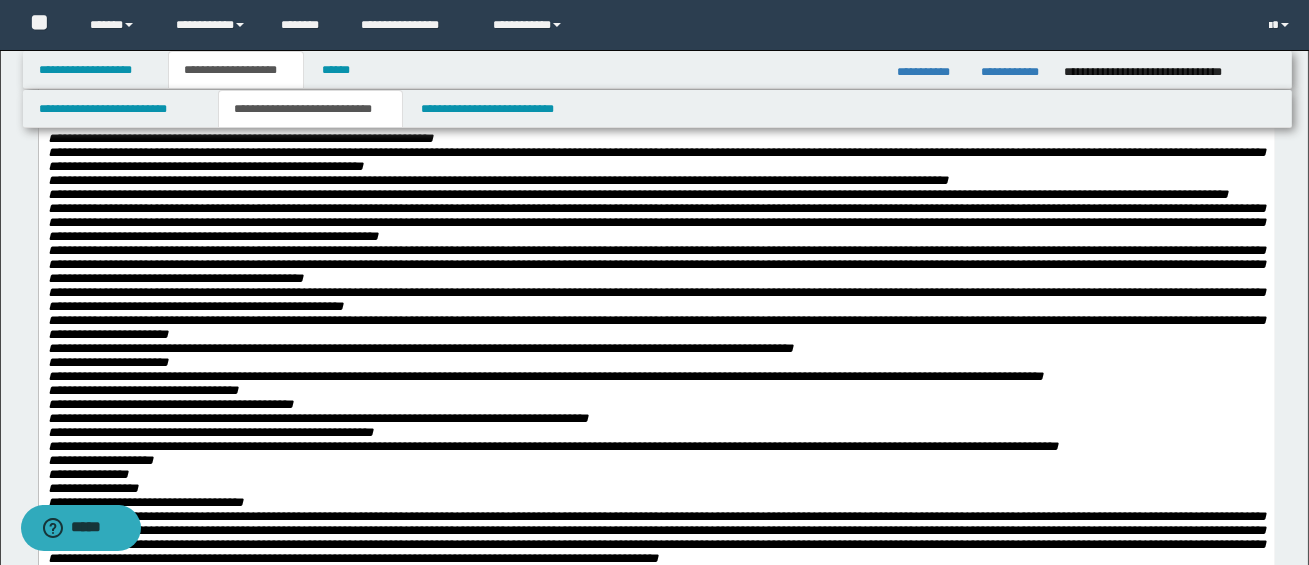 click on "**********" at bounding box center [656, 328] 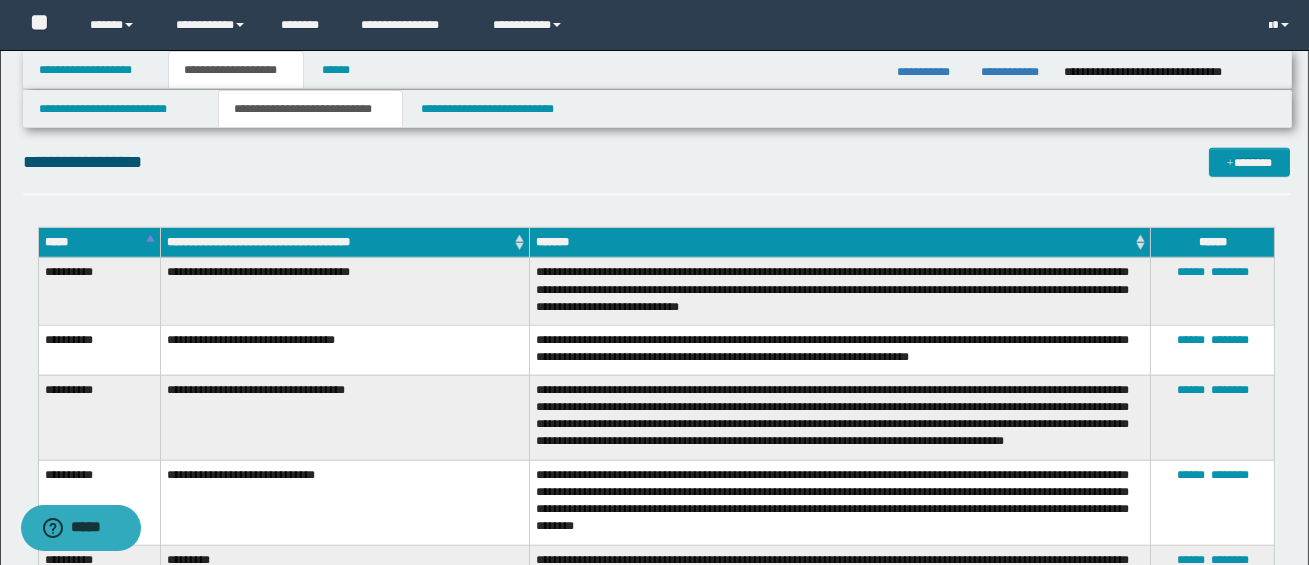 scroll, scrollTop: 3941, scrollLeft: 0, axis: vertical 